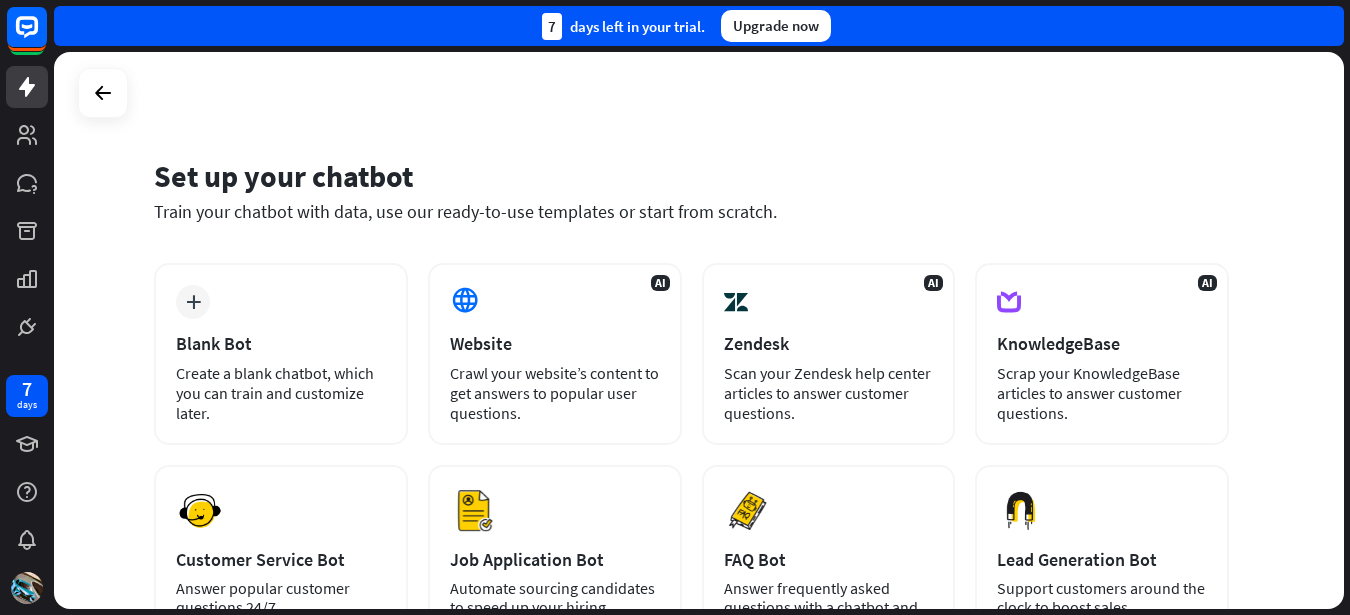 scroll, scrollTop: 0, scrollLeft: 0, axis: both 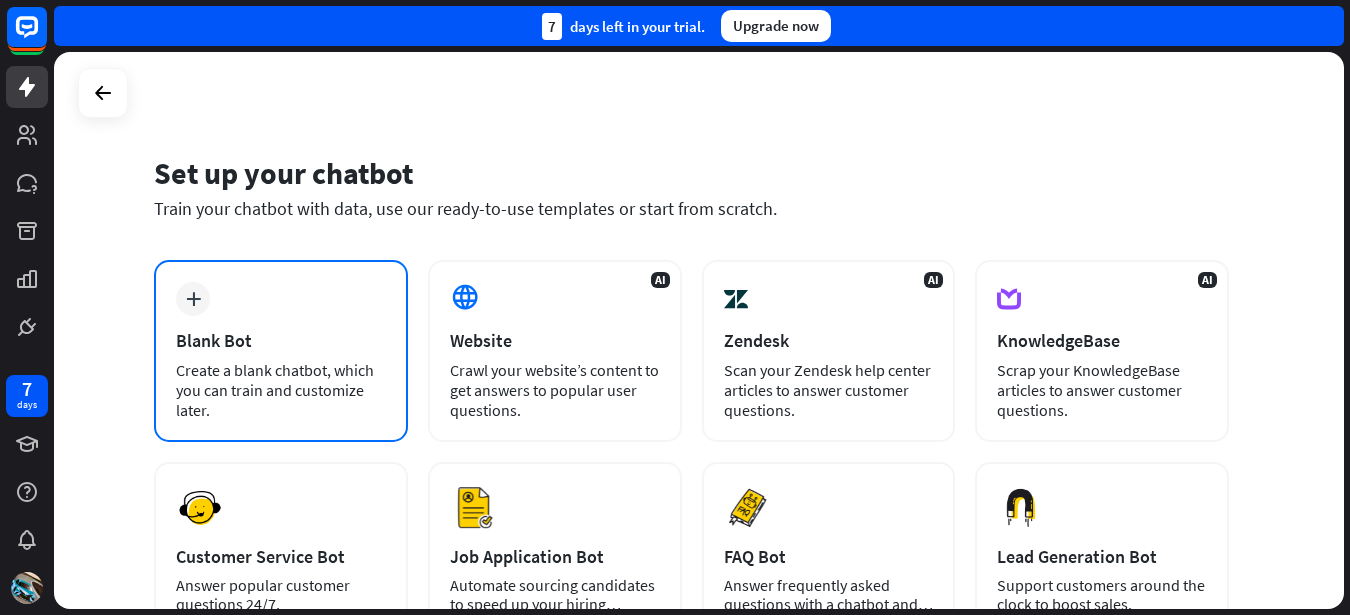 click on "plus   Blank Bot
Create a blank chatbot, which you can train and
customize later." at bounding box center [281, 351] 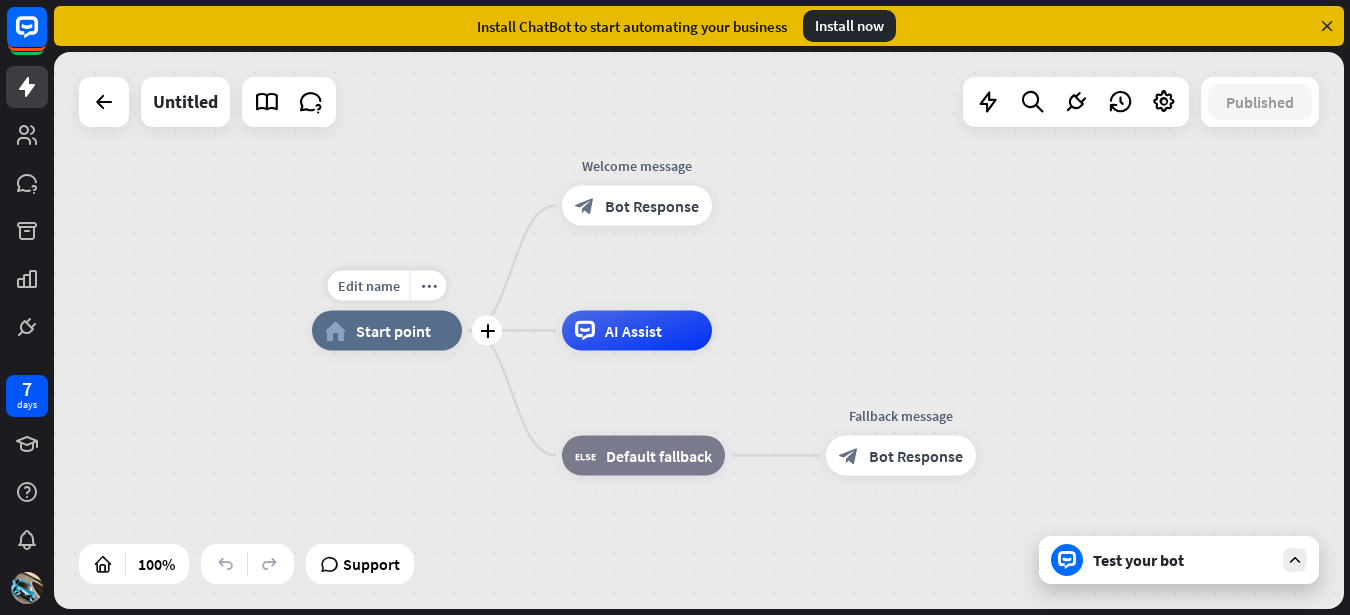 click on "home_2   Start point" at bounding box center (387, 331) 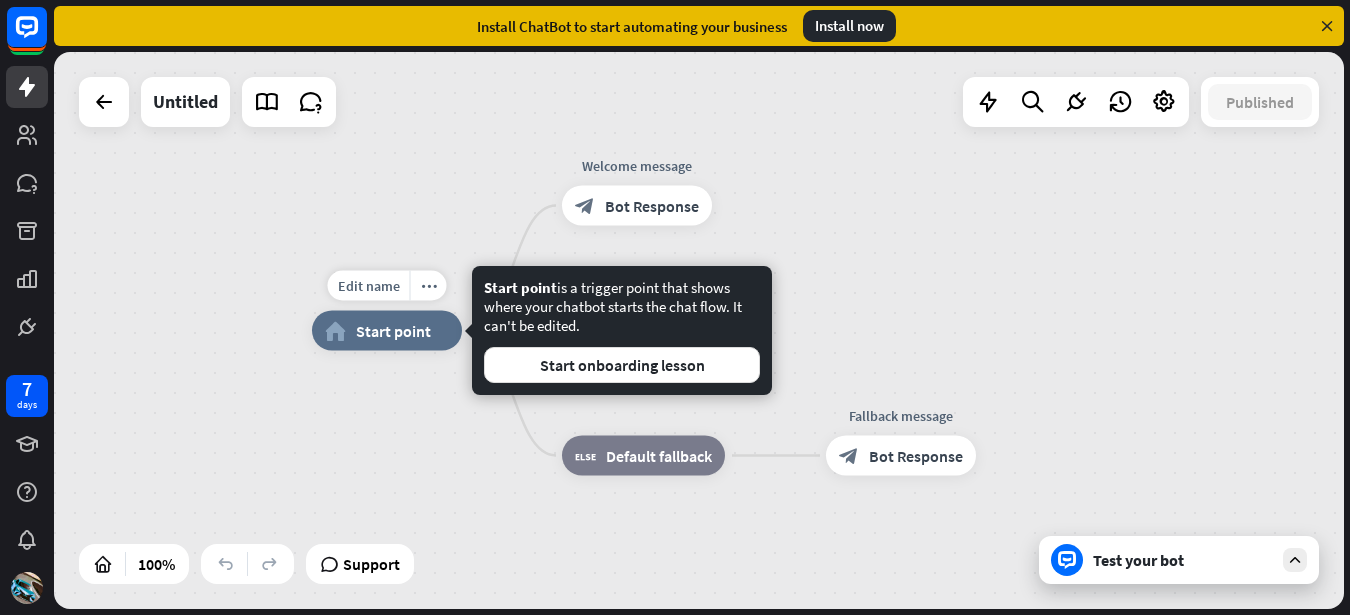 click on "Edit name   more_horiz             home_2   Start point                 Welcome message   block_bot_response   Bot Response                     AI Assist                   block_fallback   Default fallback                 Fallback message   block_bot_response   Bot Response" at bounding box center (699, 330) 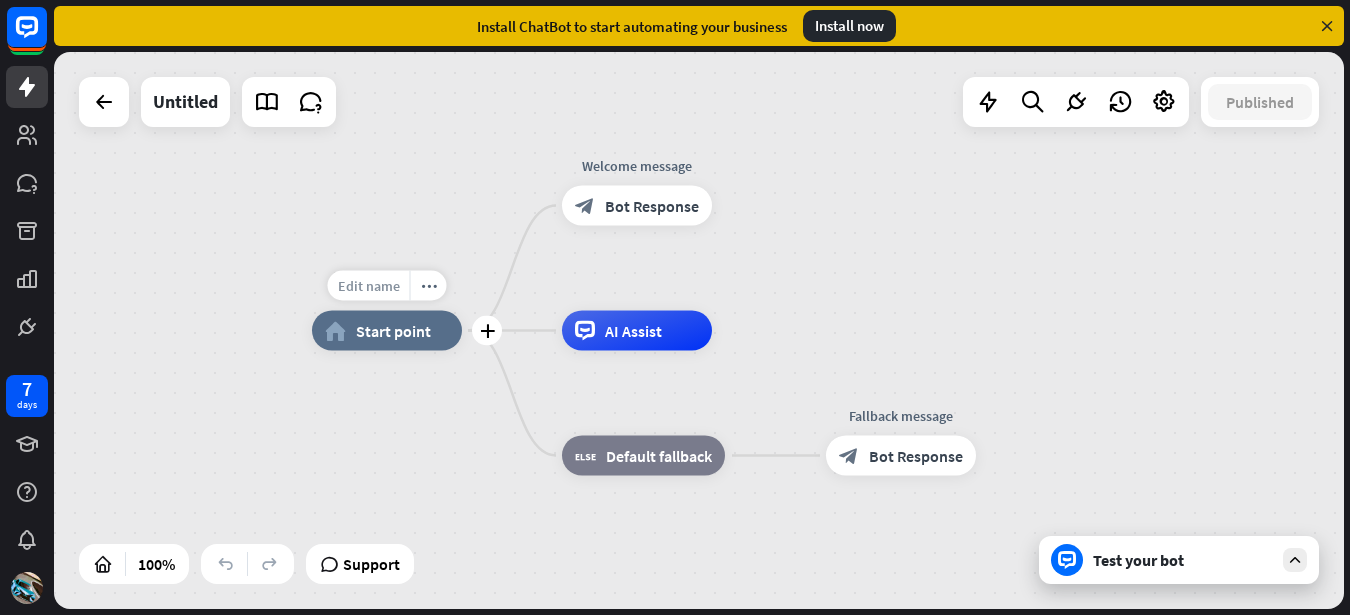click on "Edit name" at bounding box center (369, 286) 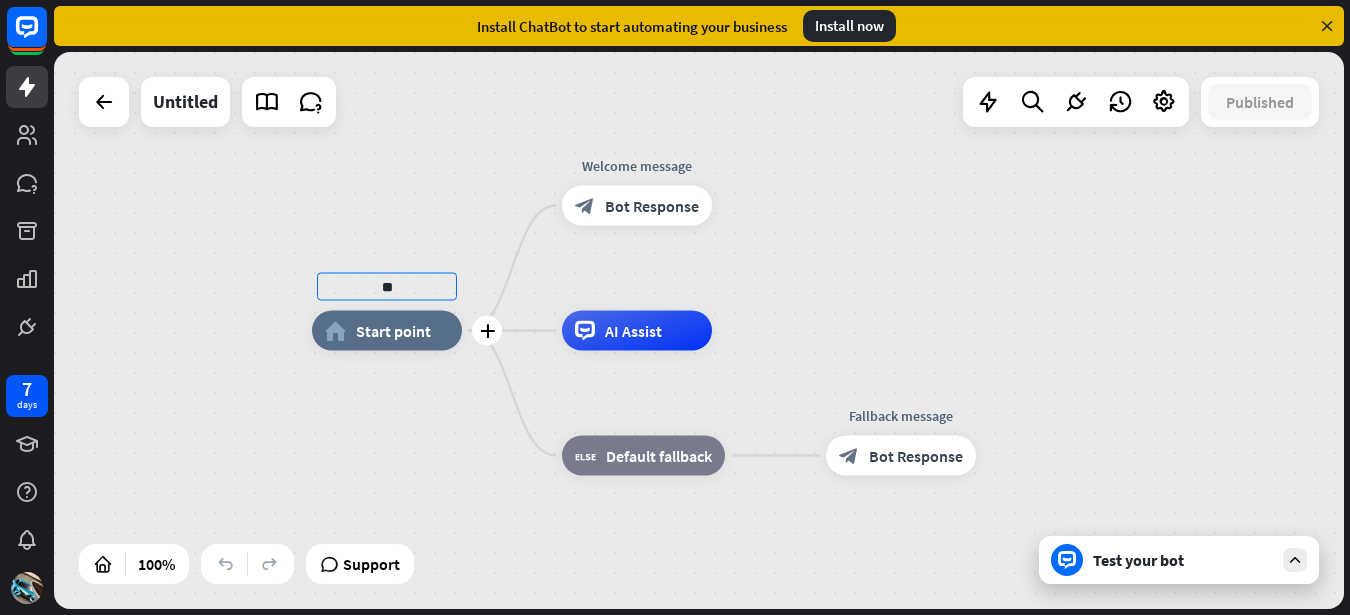 type on "*" 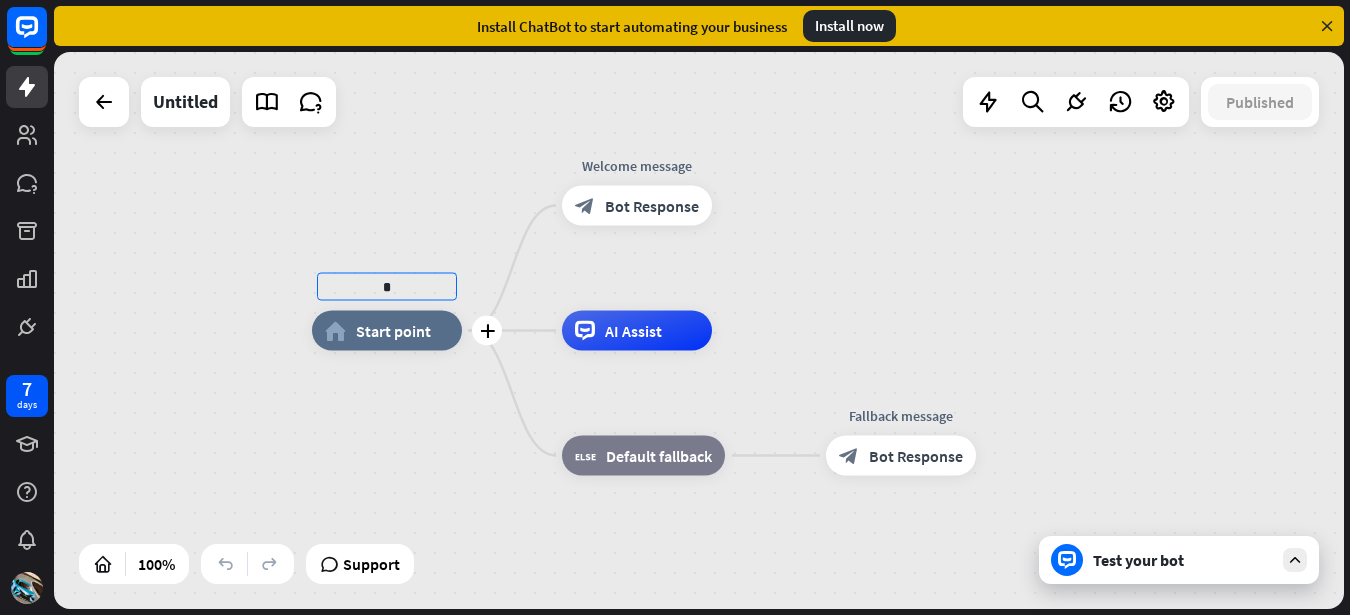 type 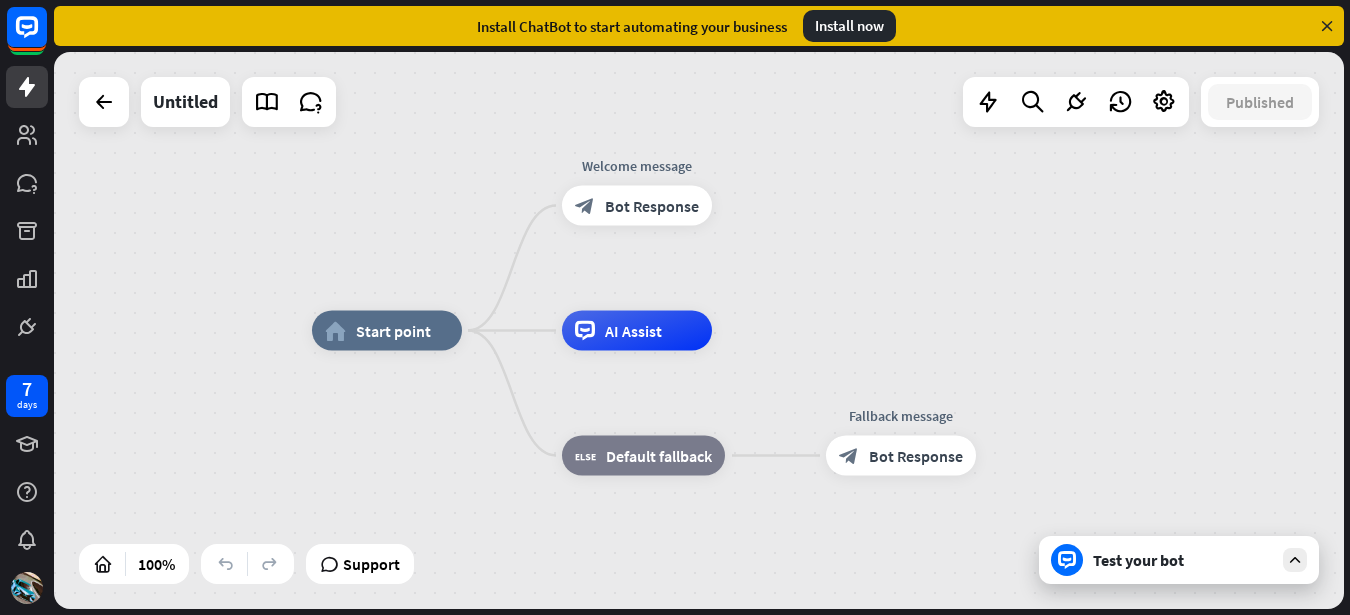 click on "home_2   Start point                 Welcome message   block_bot_response   Bot Response                     AI Assist                   block_fallback   Default fallback                 Fallback message   block_bot_response   Bot Response" at bounding box center (699, 330) 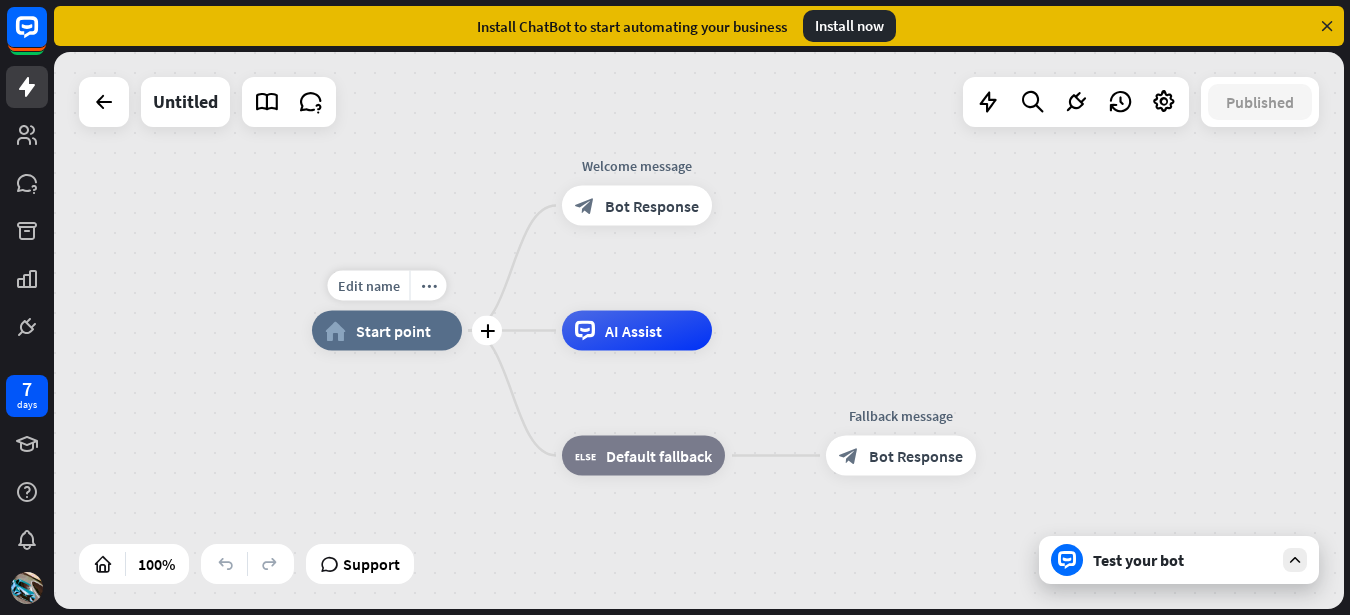 click on "Edit name   more_horiz         plus     home_2   Start point" at bounding box center [387, 331] 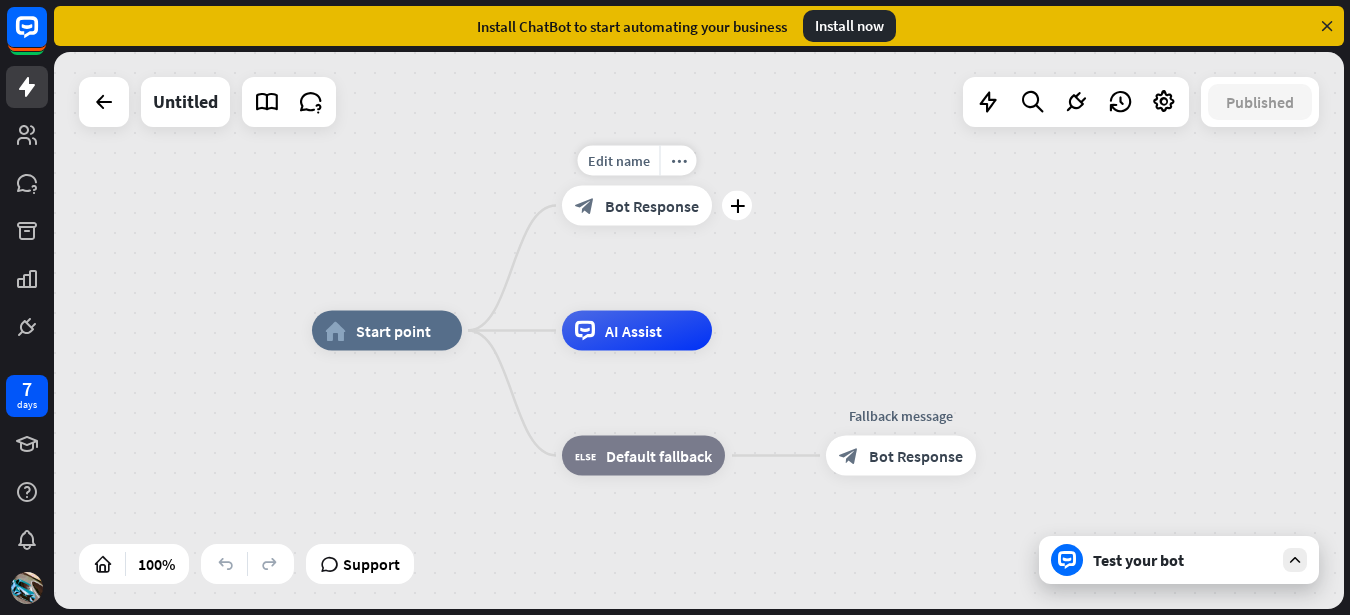 click on "Bot Response" at bounding box center [652, 206] 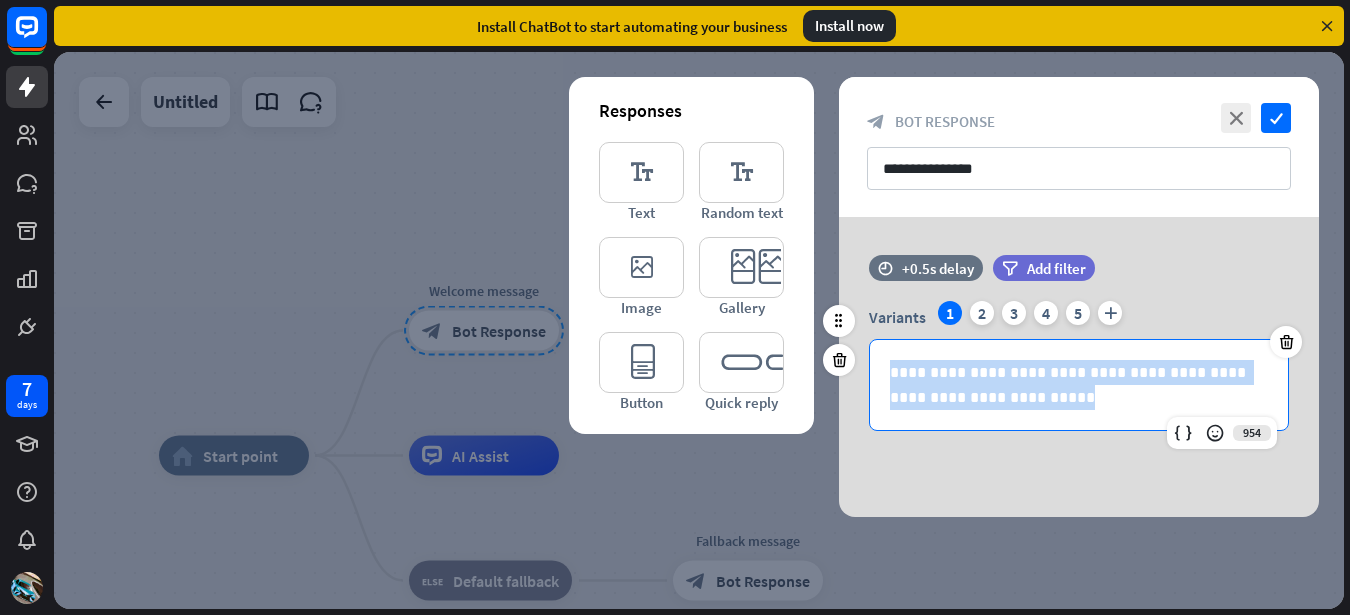 drag, startPoint x: 1070, startPoint y: 416, endPoint x: 886, endPoint y: 369, distance: 189.90787 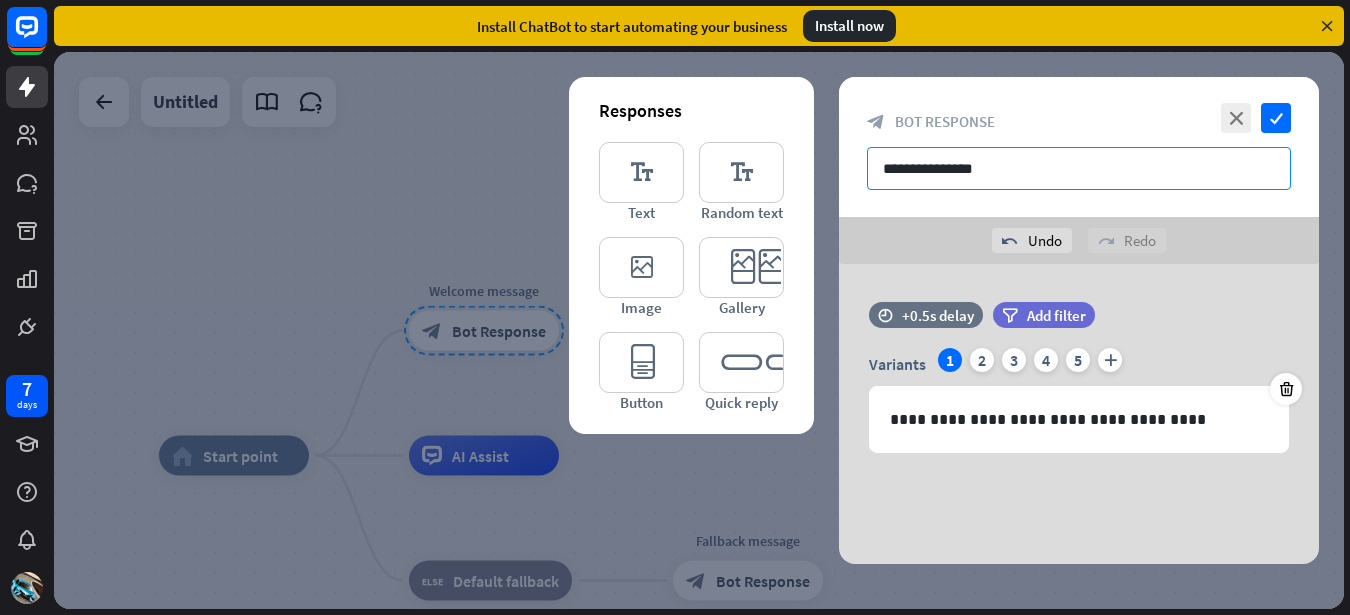 drag, startPoint x: 1185, startPoint y: 178, endPoint x: 899, endPoint y: 176, distance: 286.007 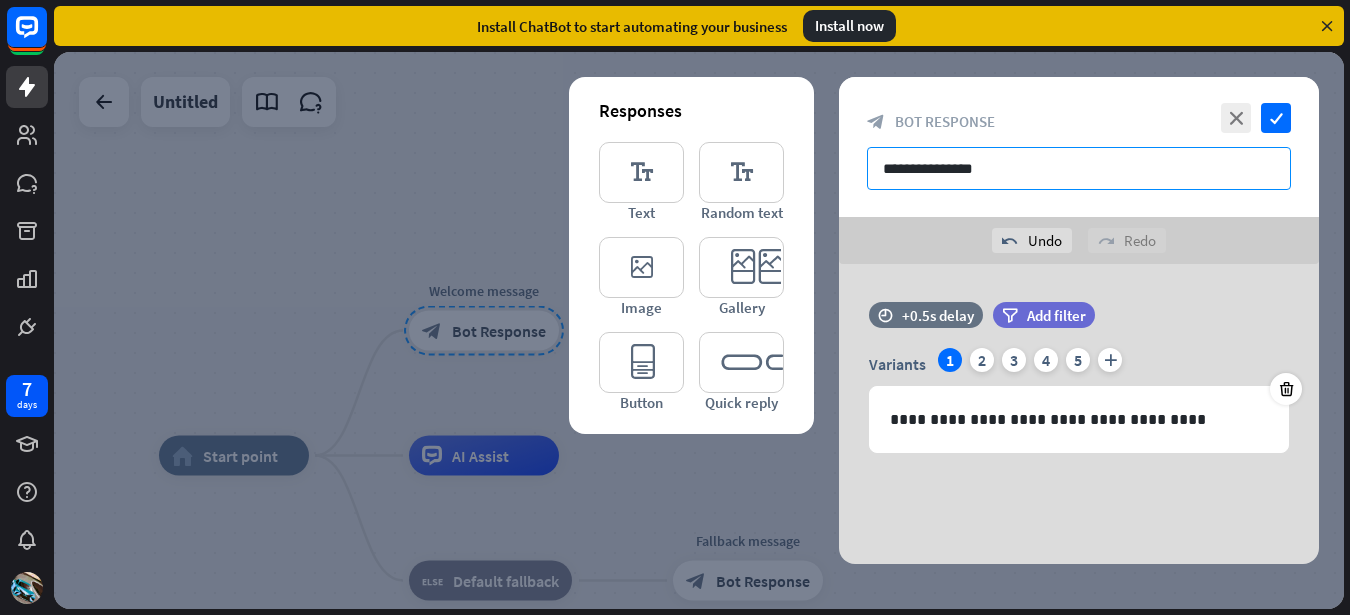 click on "**********" at bounding box center [1079, 168] 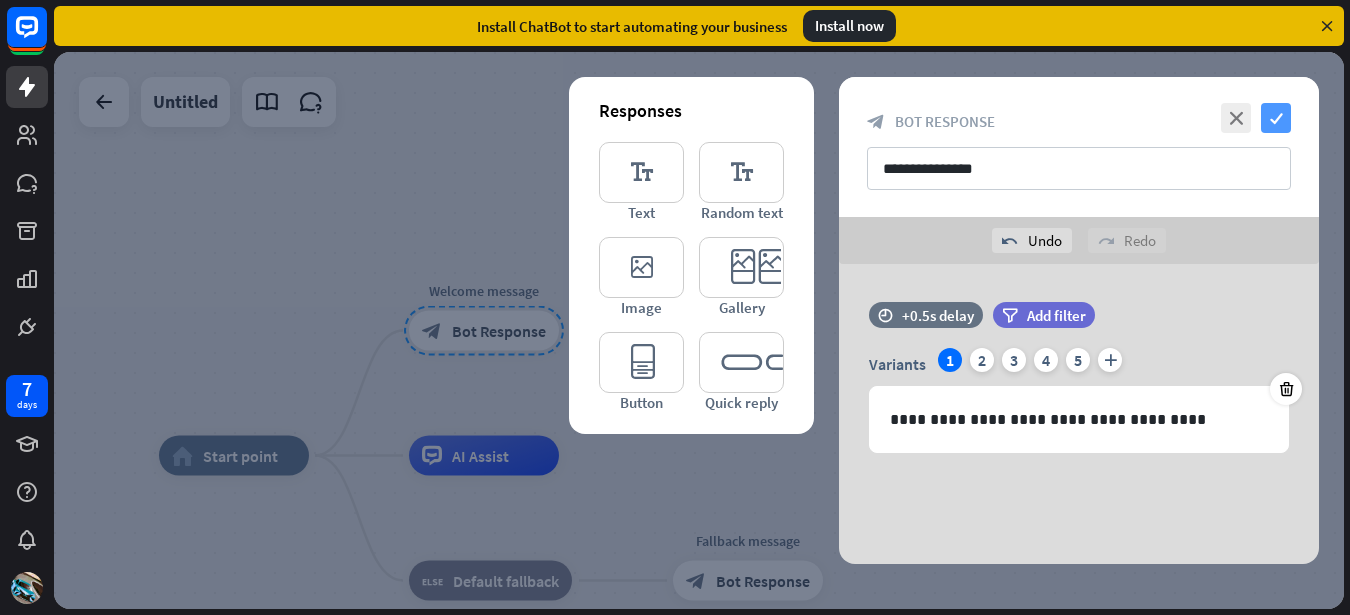 click on "check" at bounding box center [1276, 118] 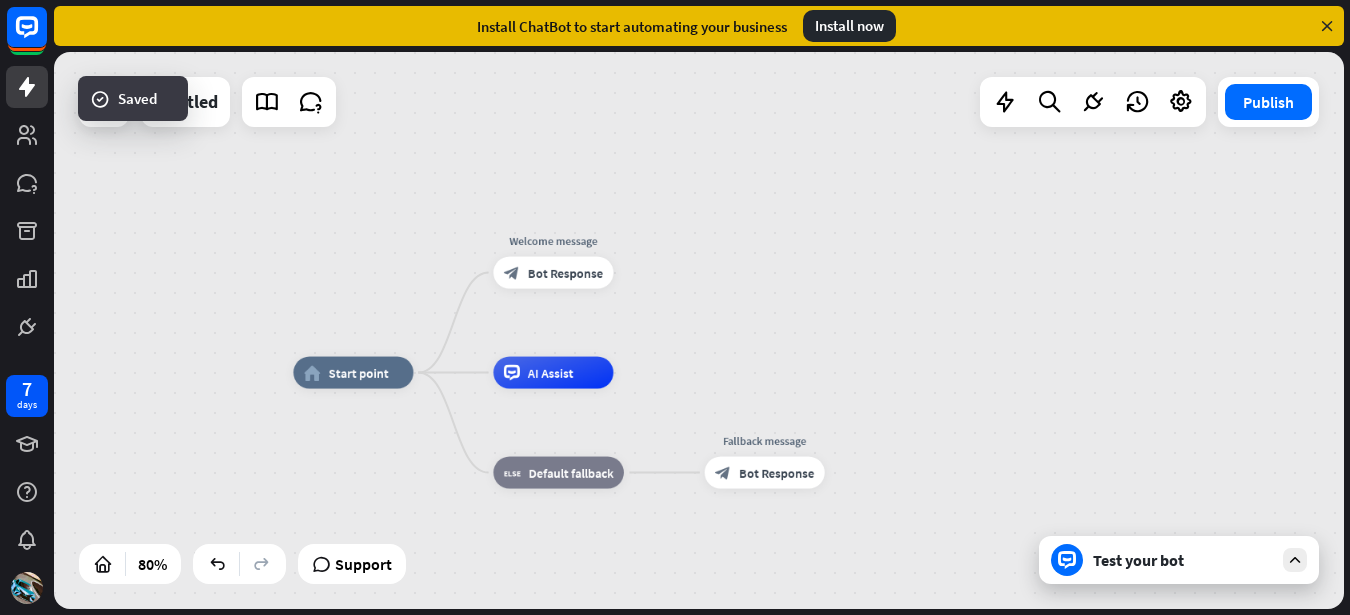 drag, startPoint x: 820, startPoint y: 437, endPoint x: 997, endPoint y: 425, distance: 177.40631 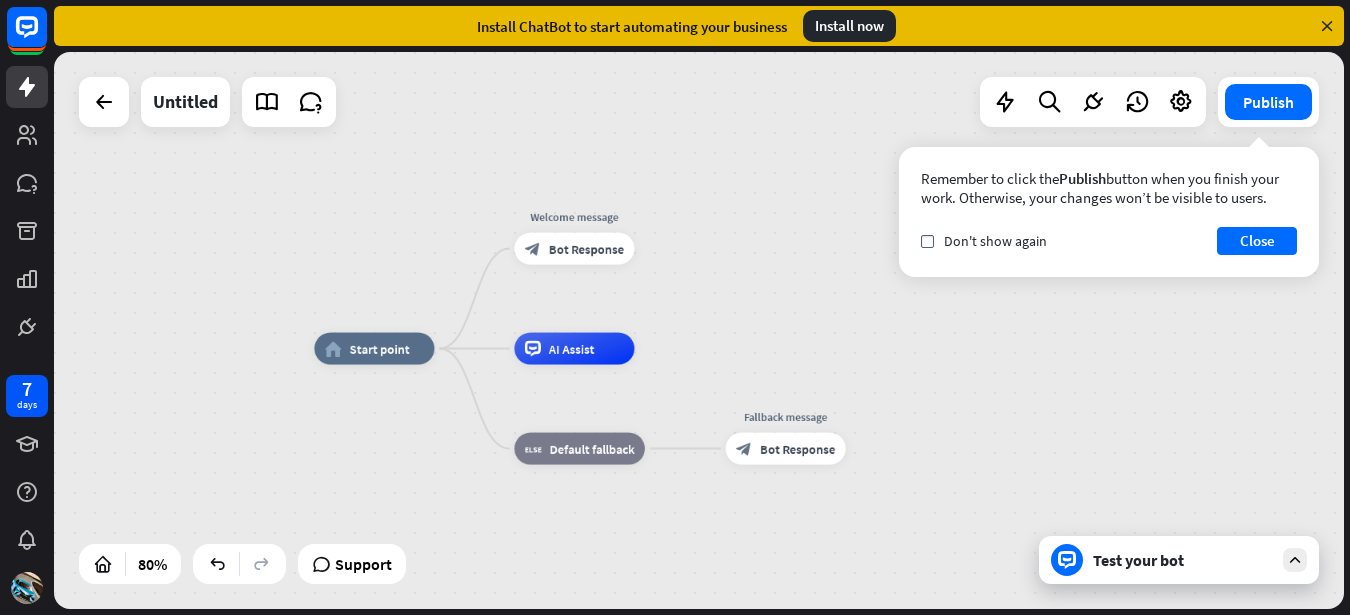 click on "Test your bot" at bounding box center (1183, 560) 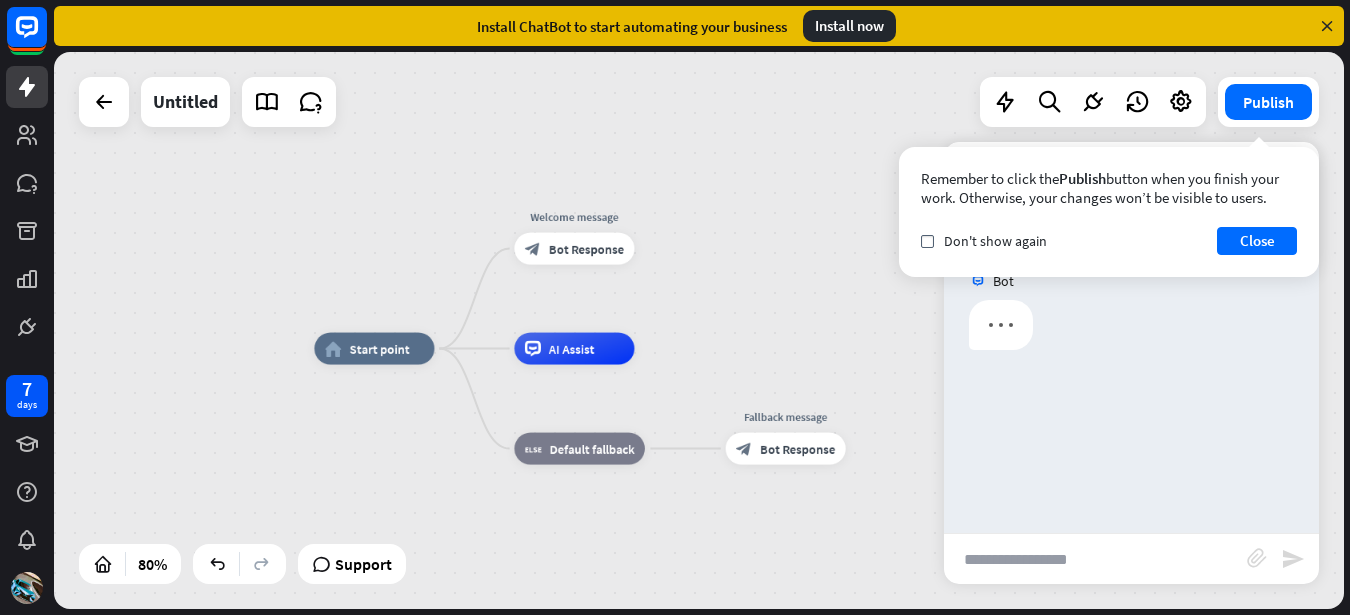 click on "check   Don't show again    Close" at bounding box center (1109, 241) 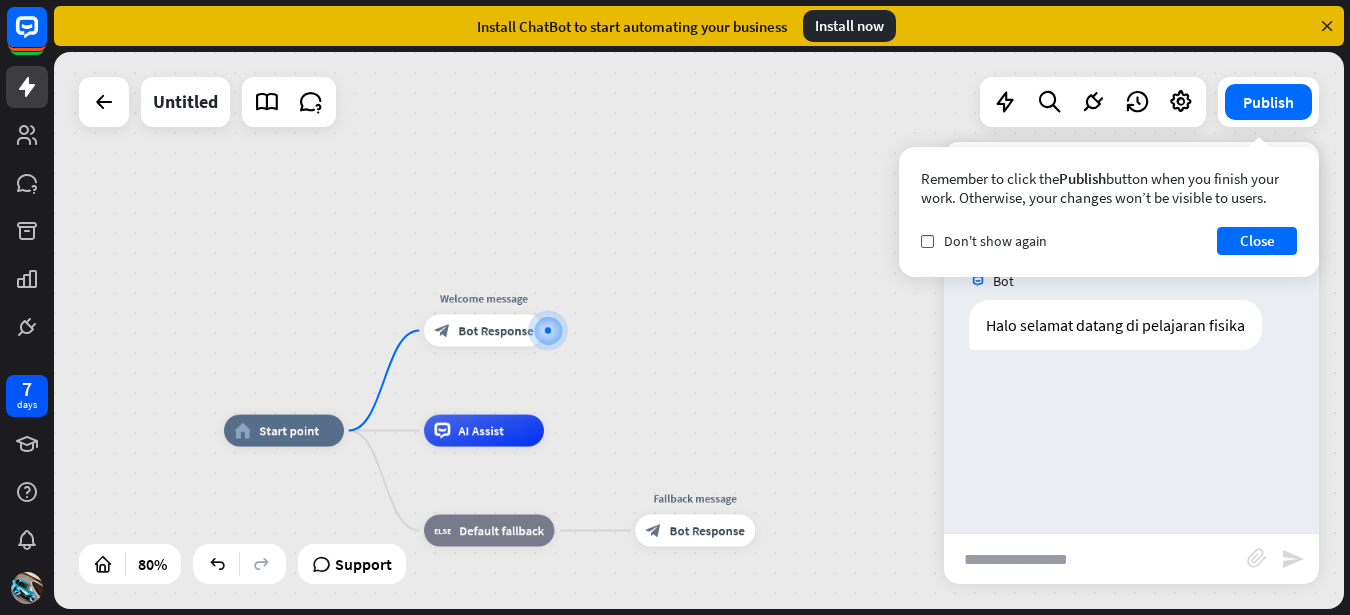 click on "Remember to click the
Publish
button when you finish your work. Otherwise, your changes won’t
be visible to users.
check   Don't show again    Close" at bounding box center (1109, 212) 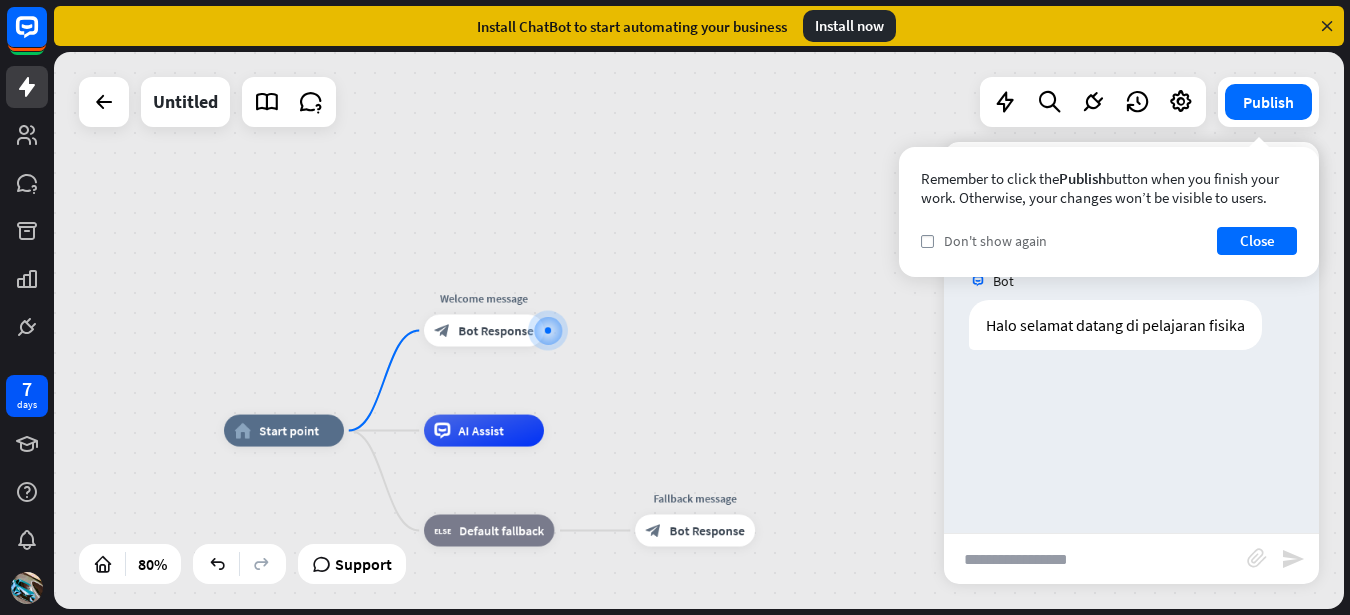 click on "Don't show again" at bounding box center [995, 241] 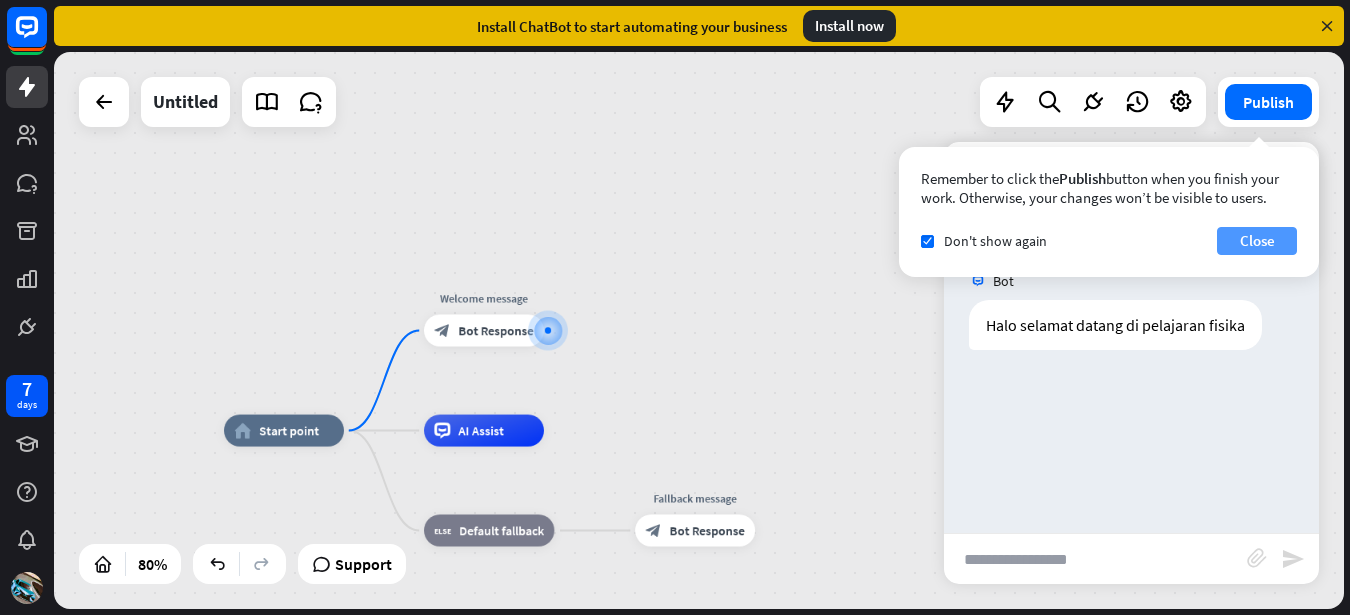 click on "Close" at bounding box center (1257, 241) 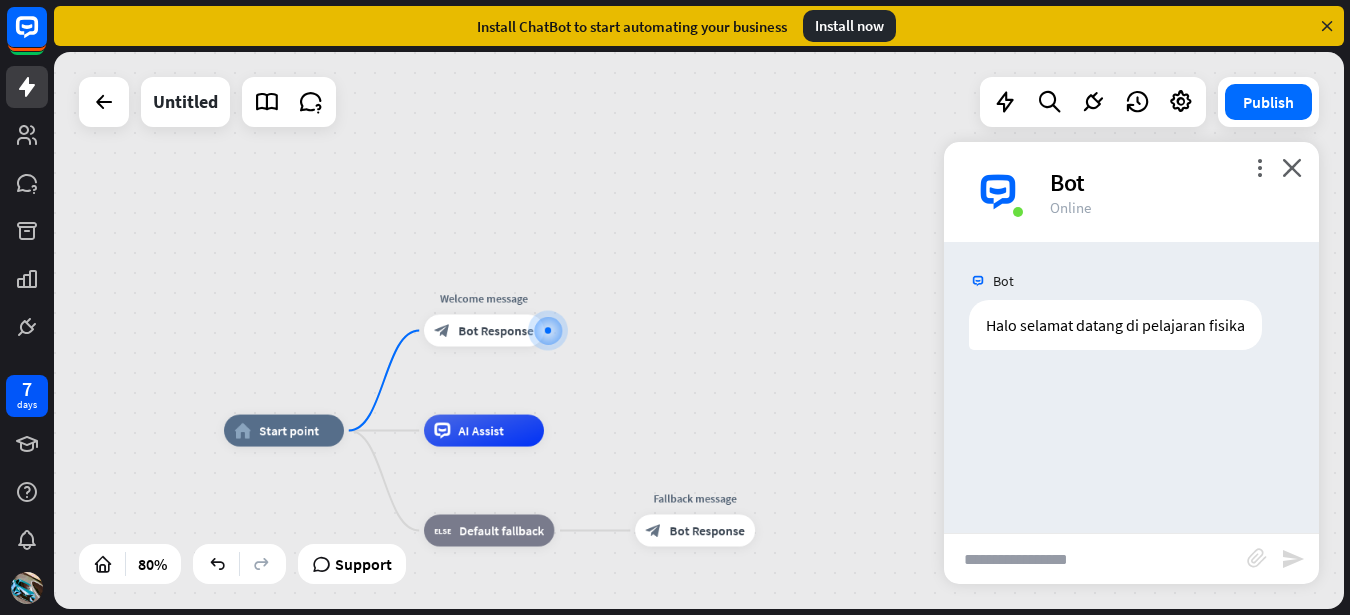 click at bounding box center (1095, 559) 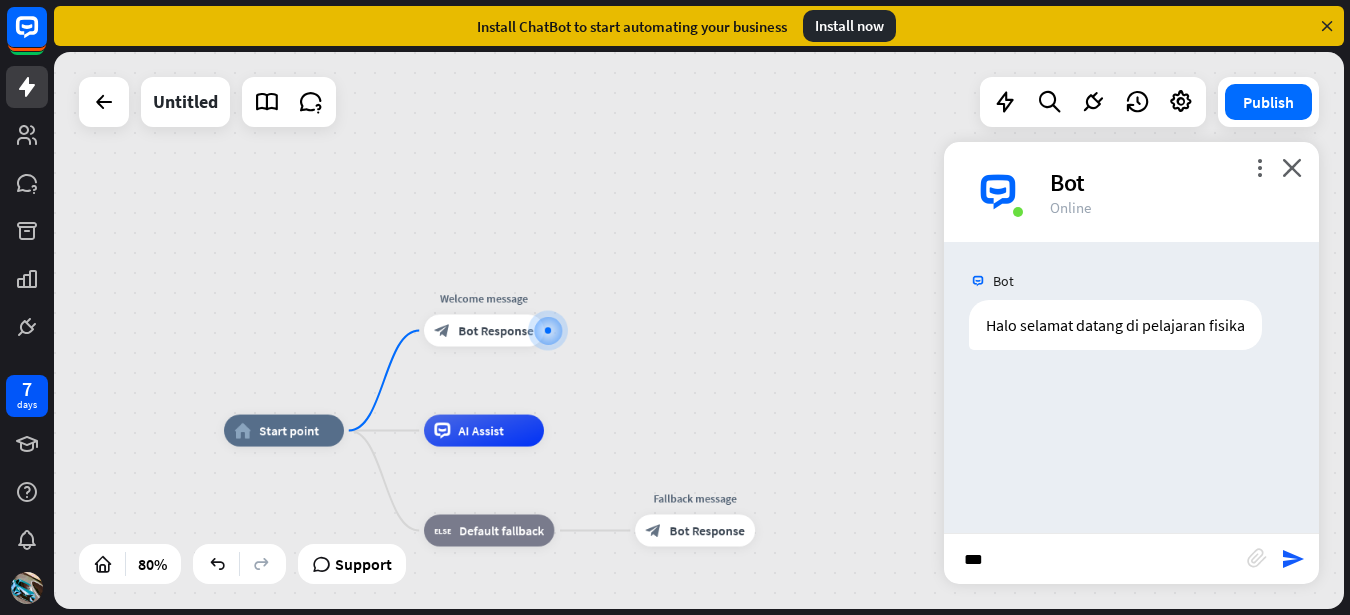 type on "****" 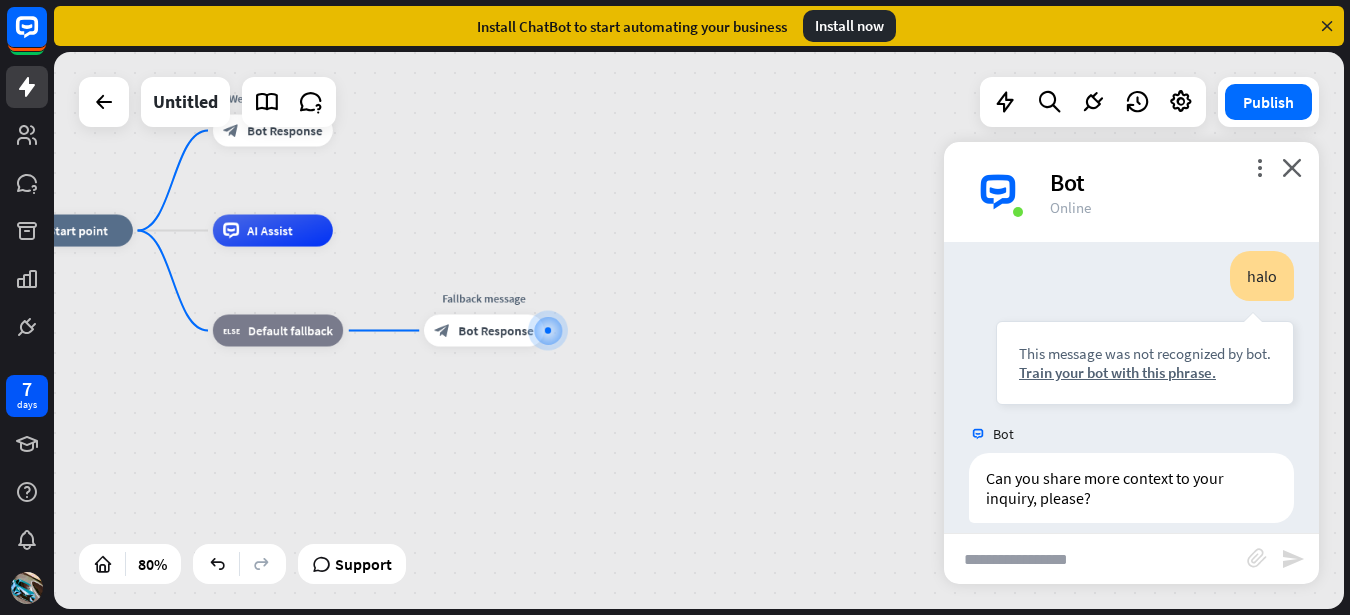 scroll, scrollTop: 167, scrollLeft: 0, axis: vertical 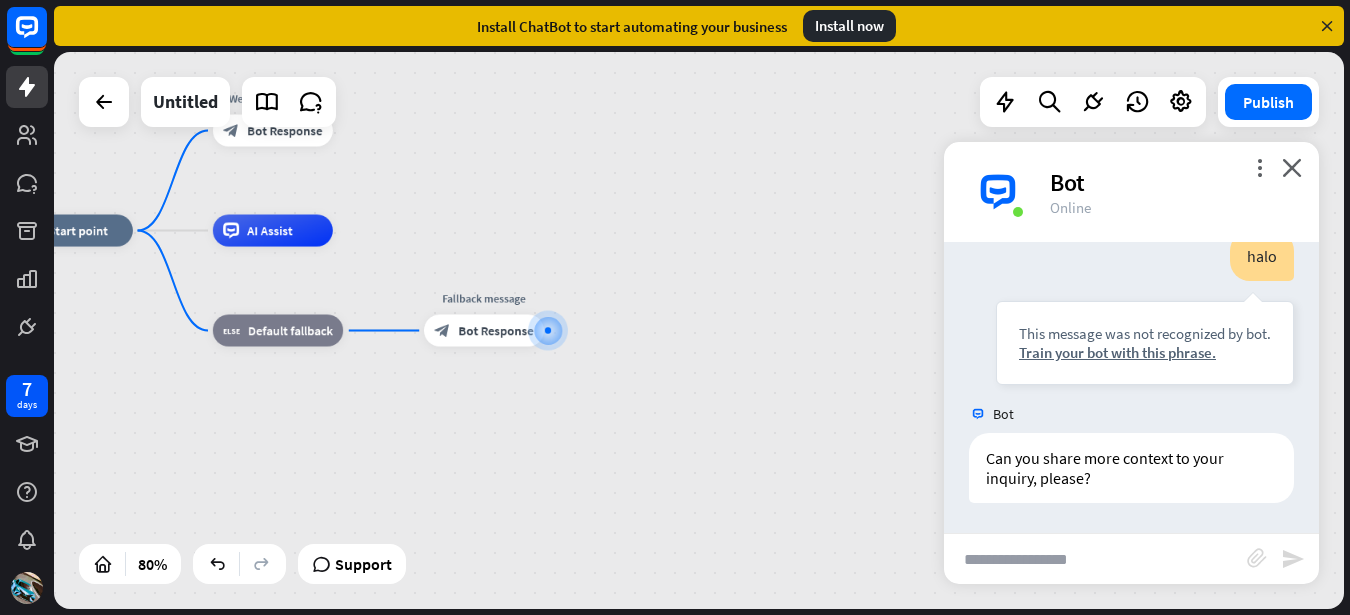 click on "more_vert
close
Bot
Online" at bounding box center [1131, 192] 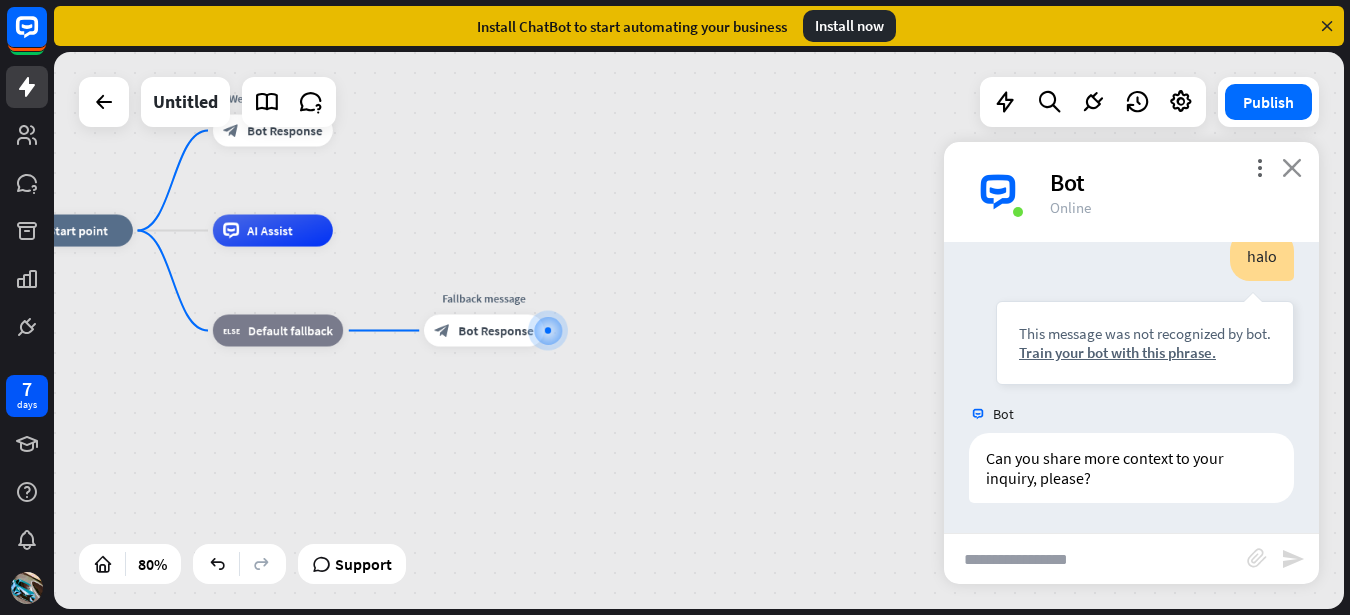 click on "close" at bounding box center (1292, 167) 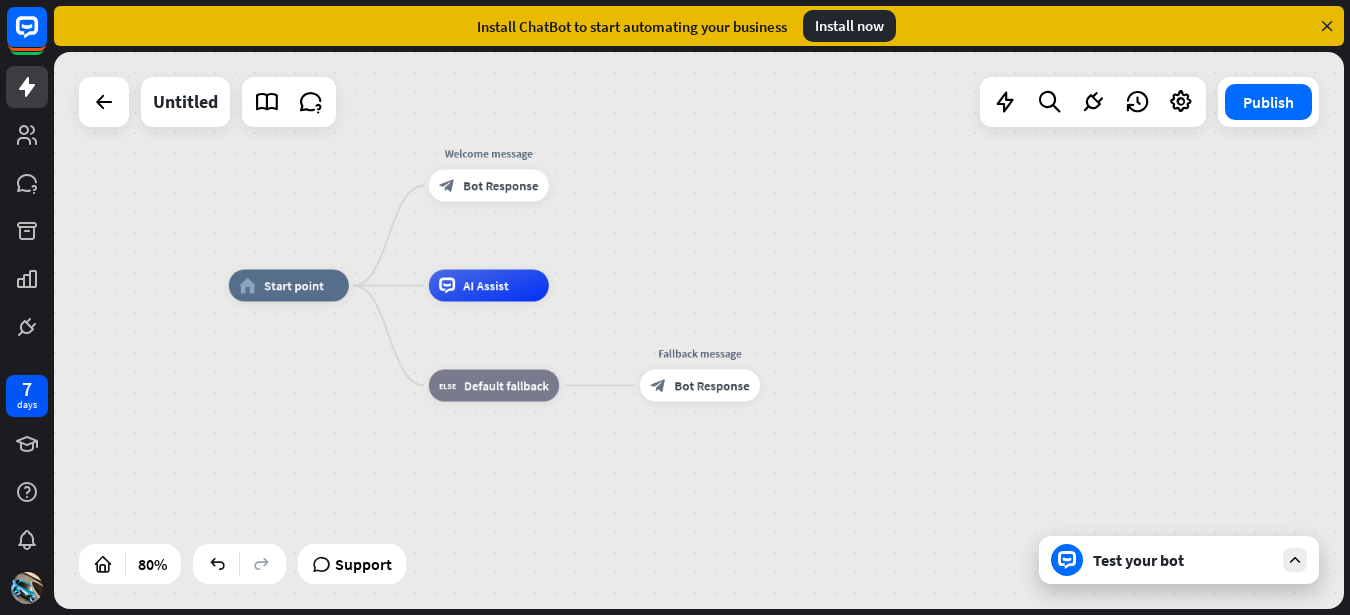 drag, startPoint x: 579, startPoint y: 277, endPoint x: 858, endPoint y: 356, distance: 289.96896 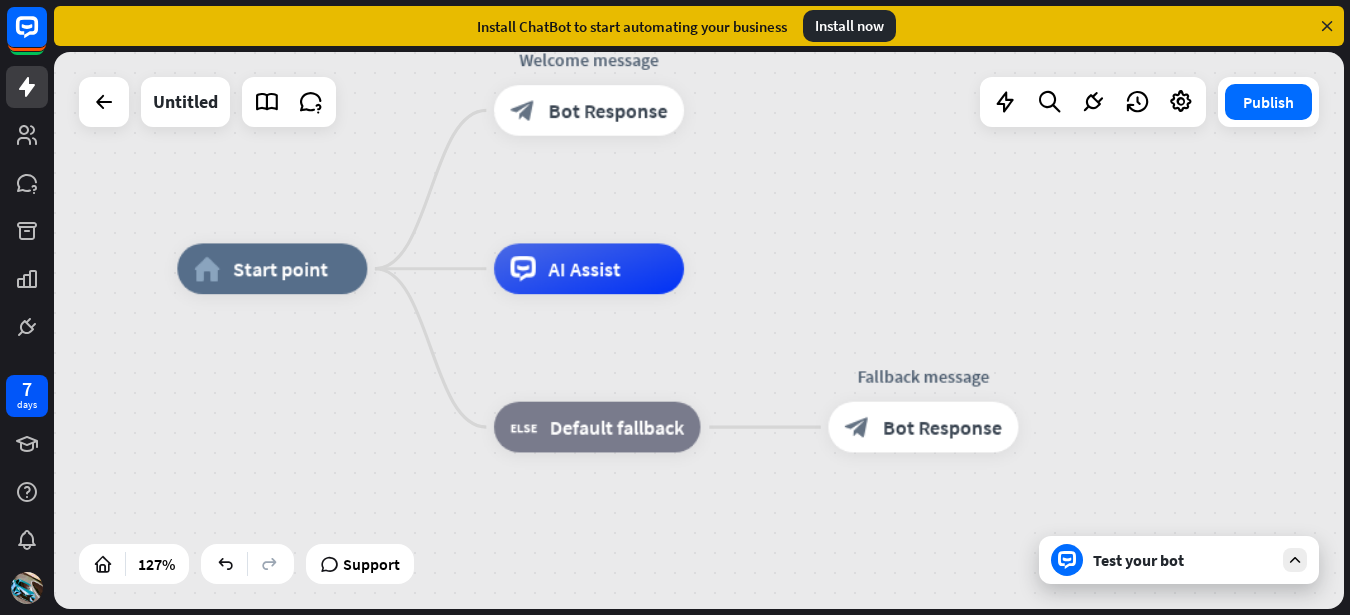 drag, startPoint x: 749, startPoint y: 291, endPoint x: 847, endPoint y: 278, distance: 98.85848 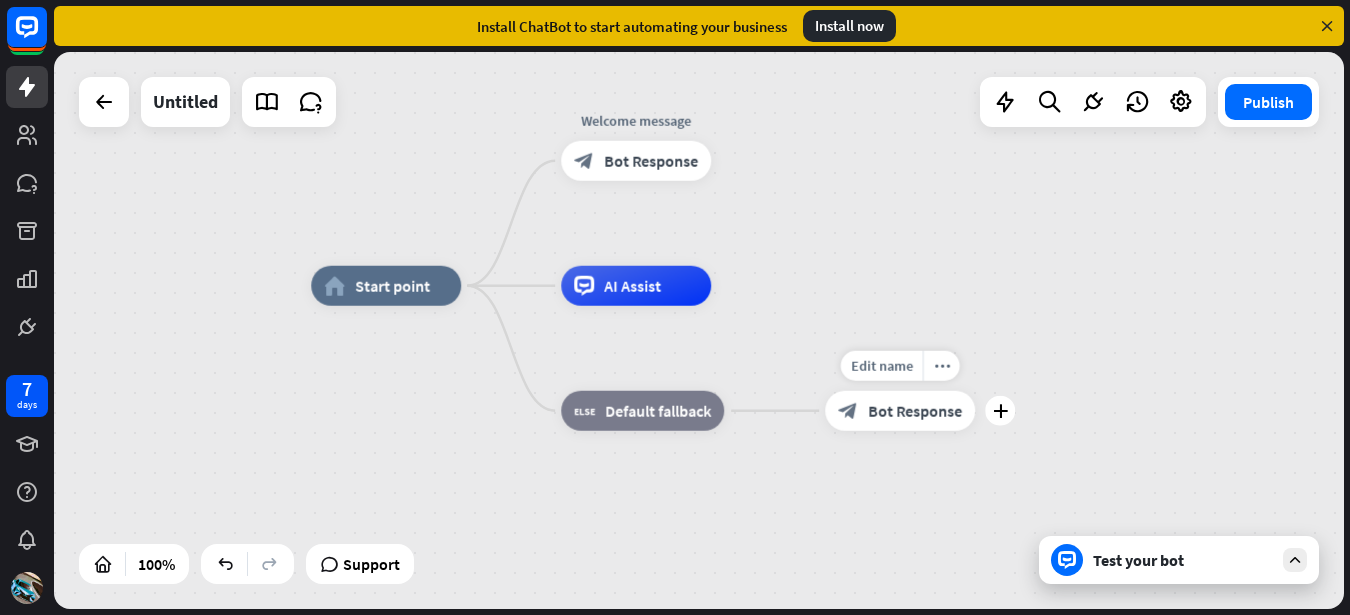 click on "Bot Response" at bounding box center [915, 411] 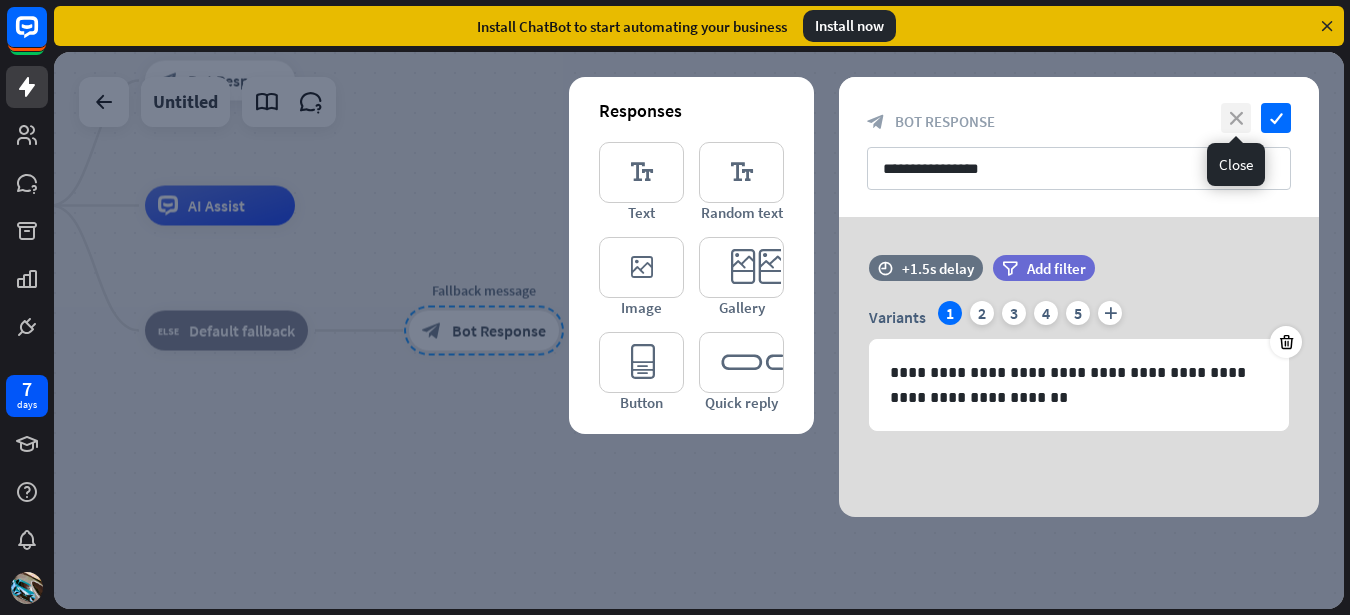 click on "close" at bounding box center (1236, 118) 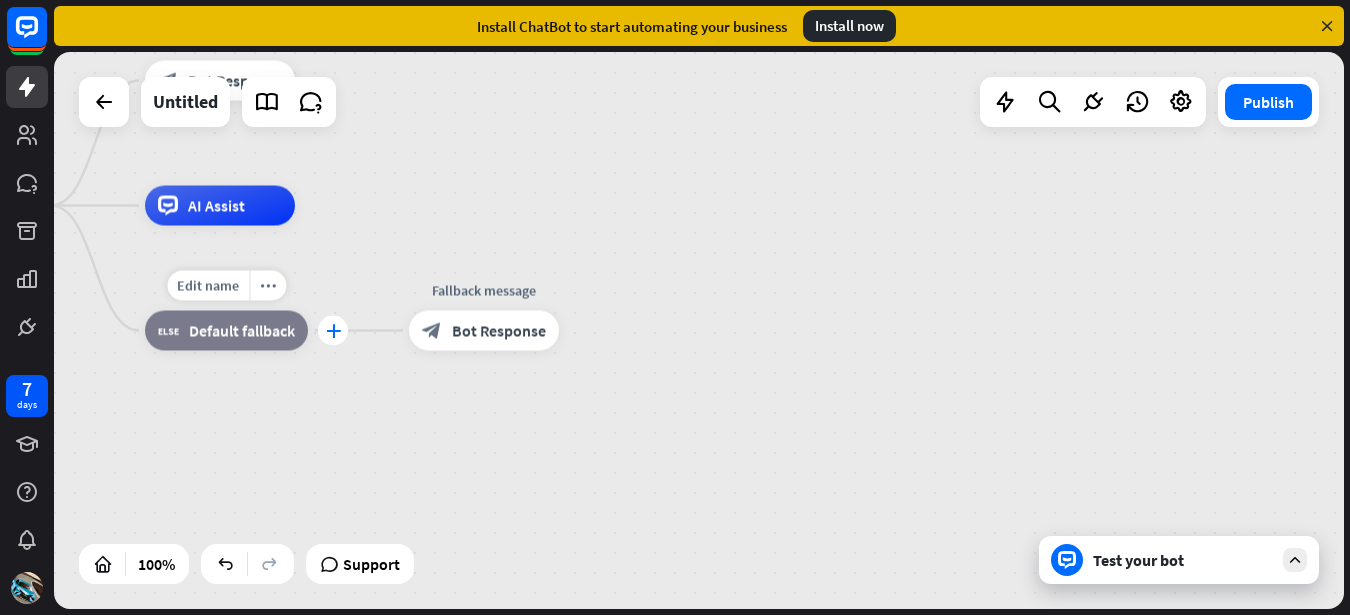 click on "plus" at bounding box center [333, 331] 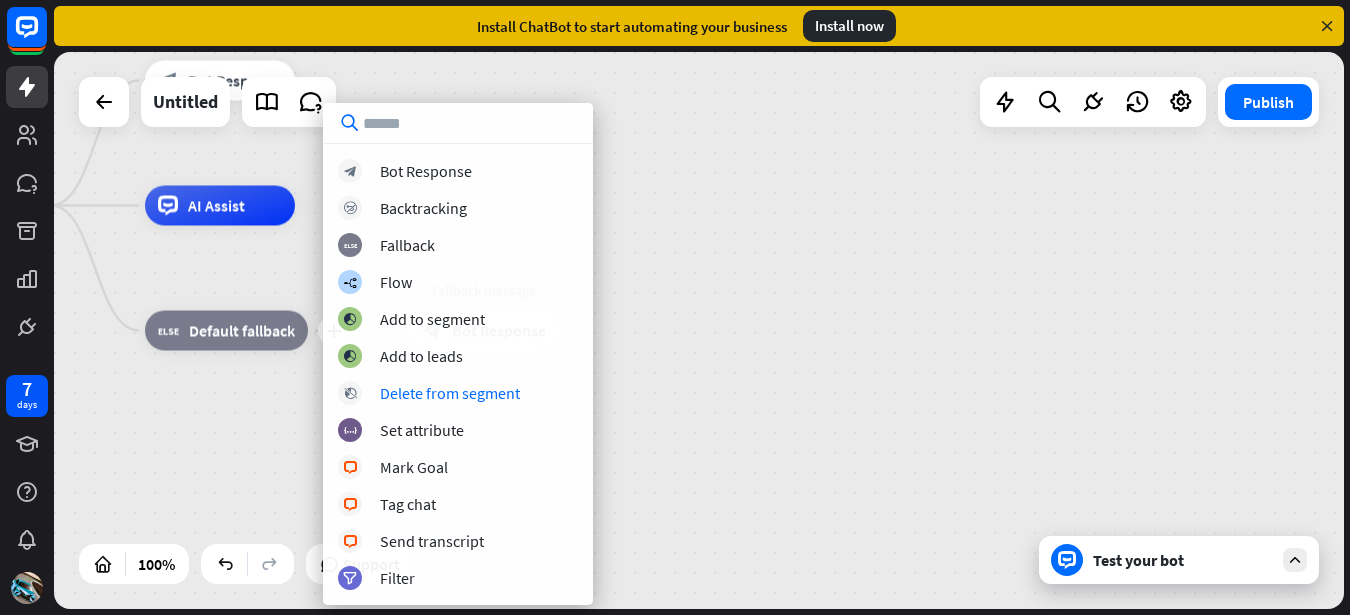 click on "home_2   Start point                 Welcome message   block_bot_response   Bot Response                     AI Assist               plus     block_fallback   Default fallback                 Fallback message   block_bot_response   Bot Response" at bounding box center (540, 484) 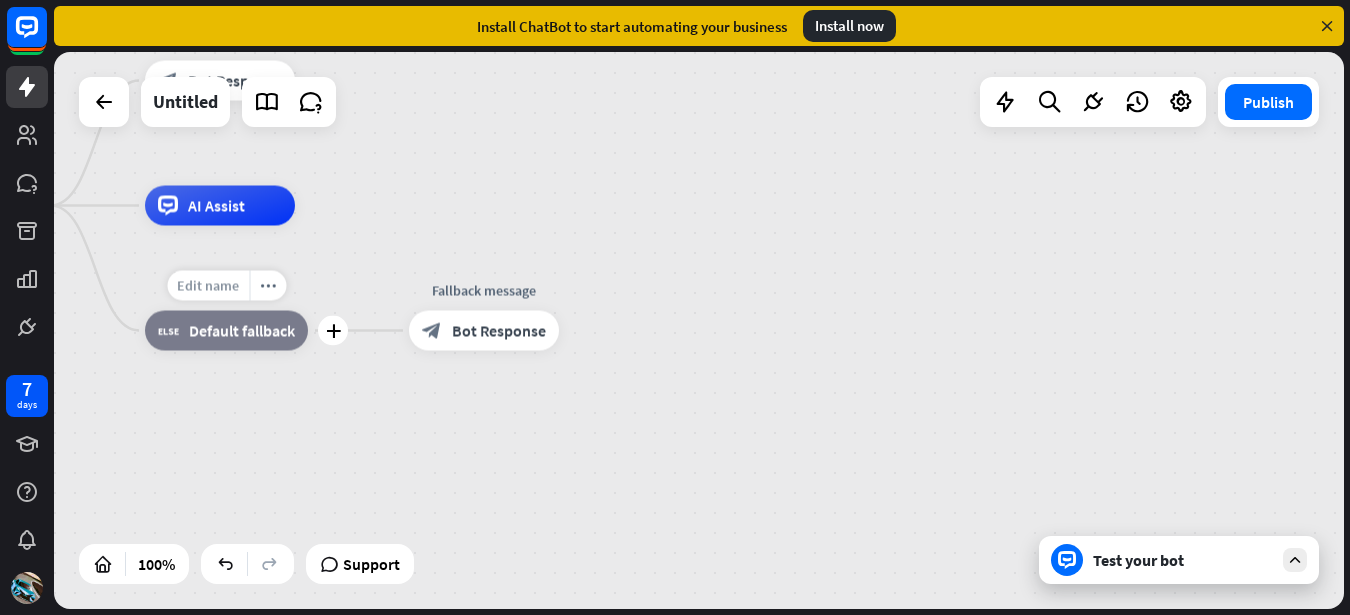 click on "Edit name" at bounding box center [208, 286] 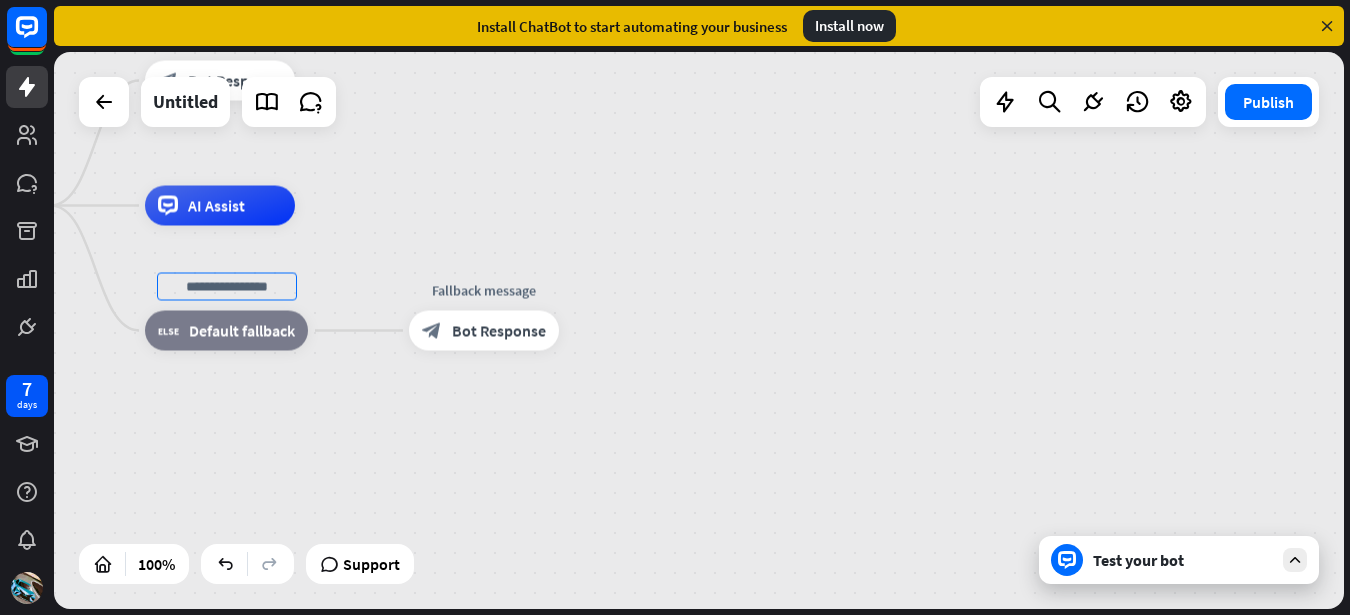 click on "home_2   Start point                 Welcome message   block_bot_response   Bot Response                     AI Assist                   block_fallback   Default fallback                 Fallback message   block_bot_response   Bot Response" at bounding box center [540, 484] 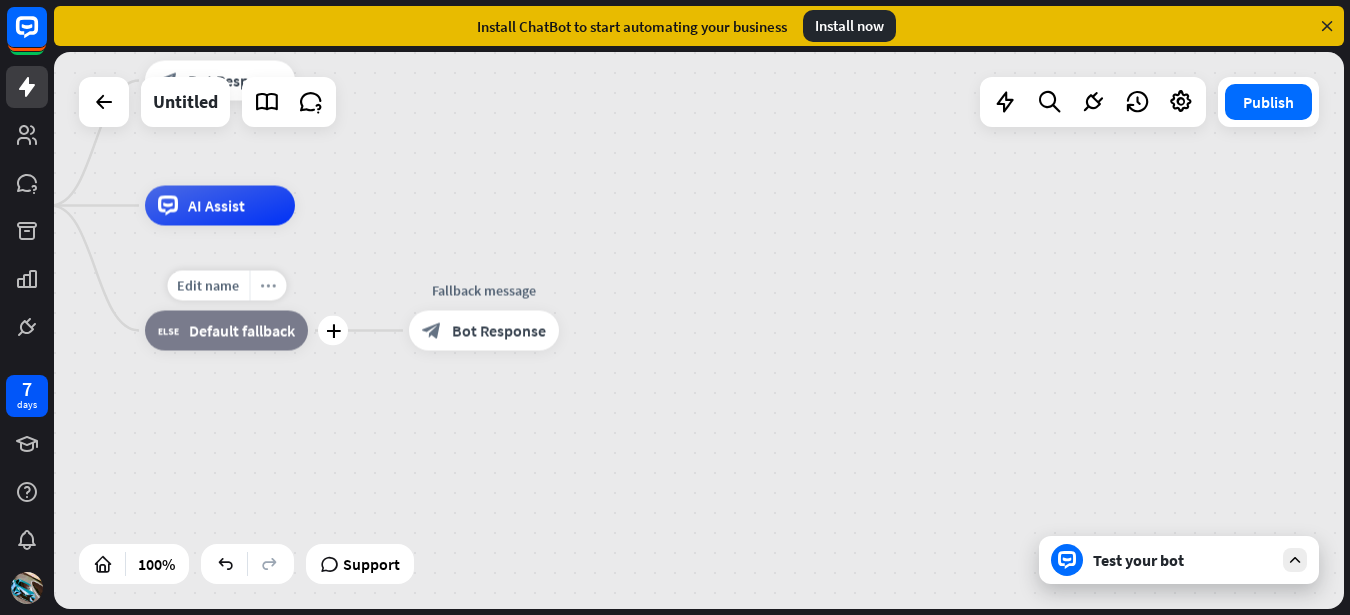 click on "more_horiz" at bounding box center [267, 286] 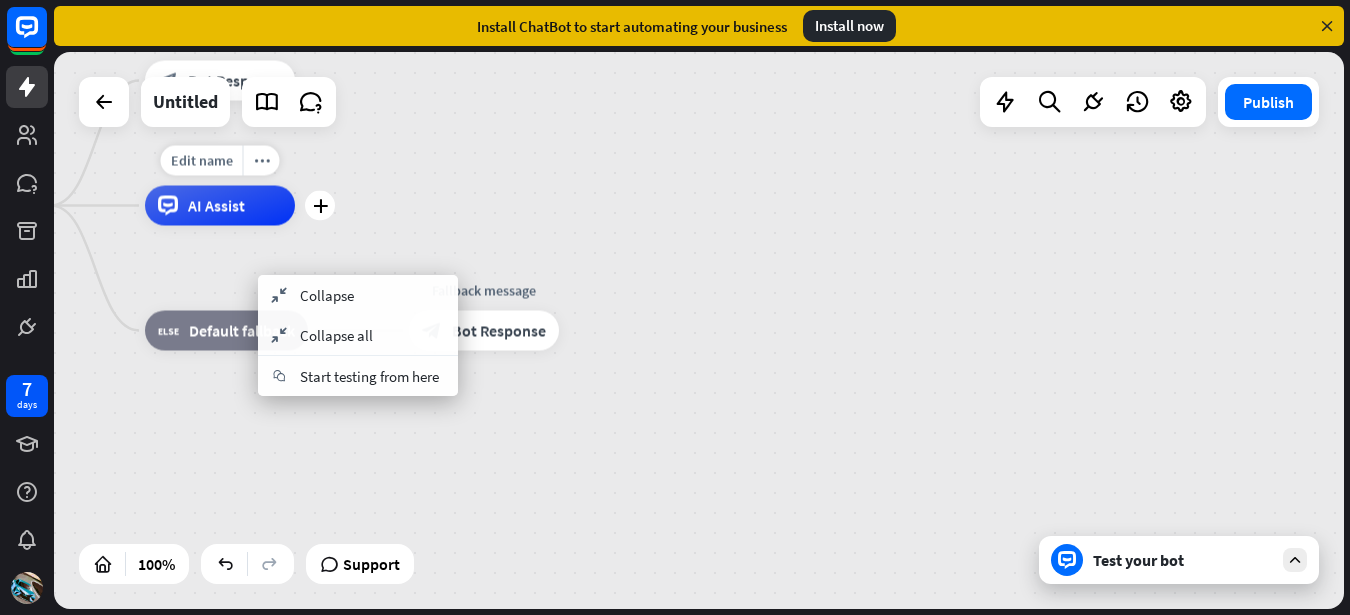 click on "Edit name   more_horiz         plus       AI Assist" at bounding box center [220, 206] 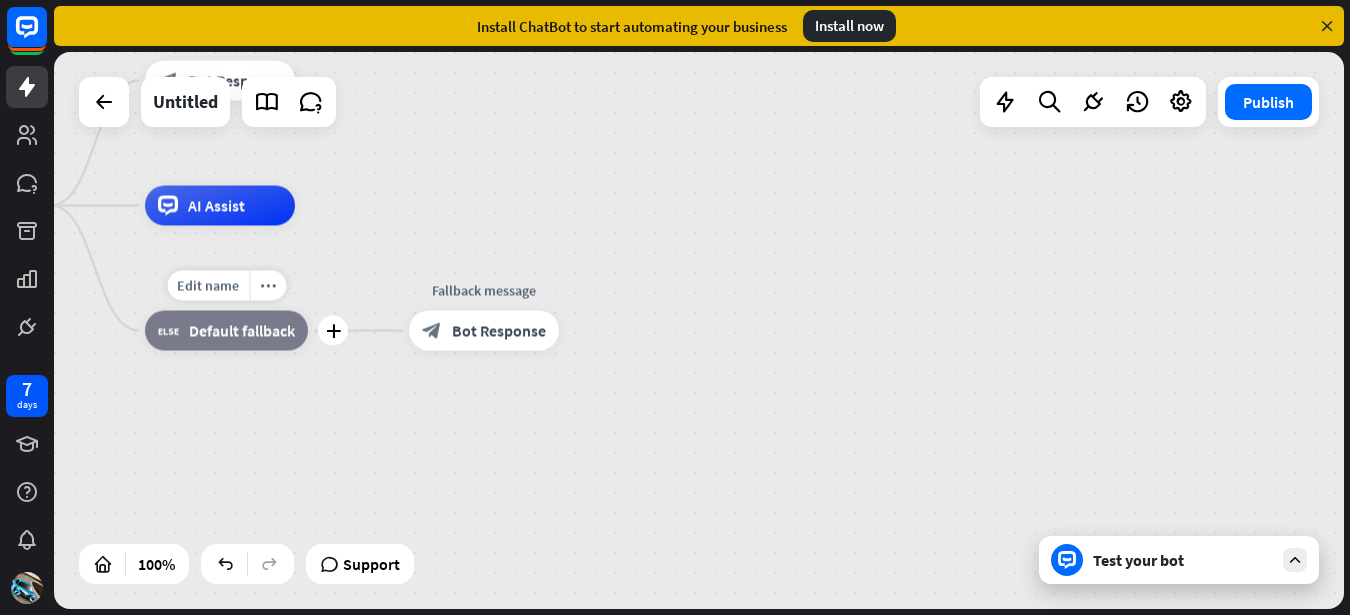 click on "Edit name   more_horiz         plus     block_fallback   Default fallback" at bounding box center (226, 331) 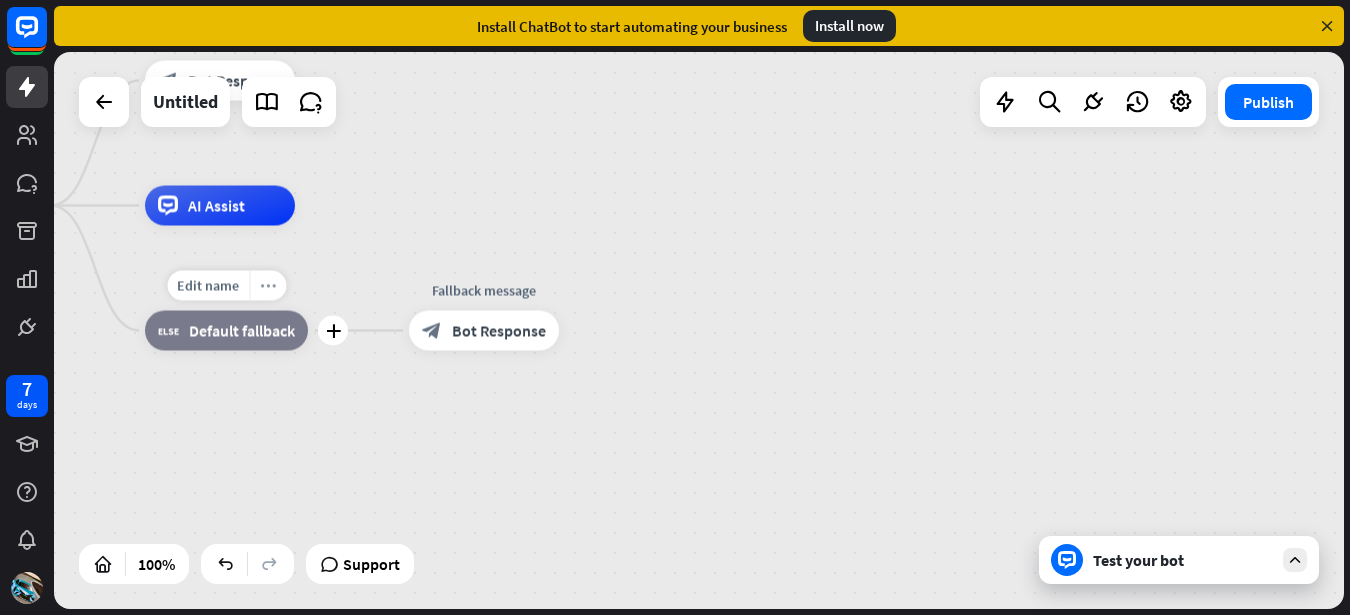 click on "more_horiz" at bounding box center [268, 285] 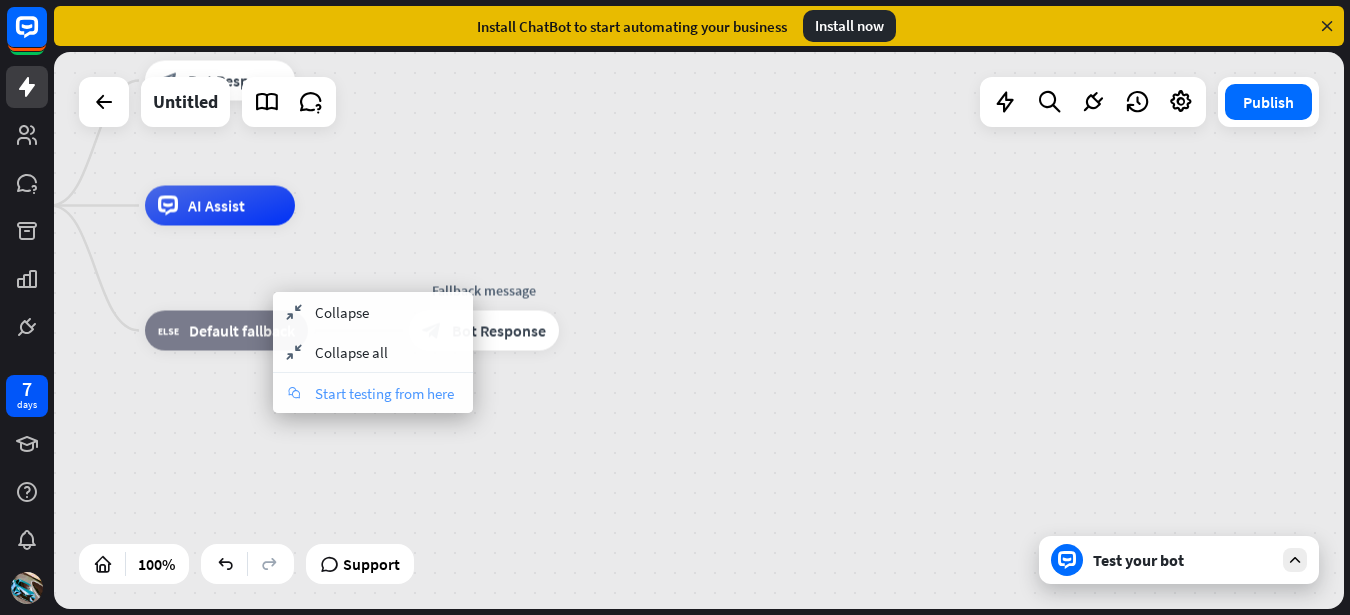 click on "chat   Start testing from here" at bounding box center (373, 393) 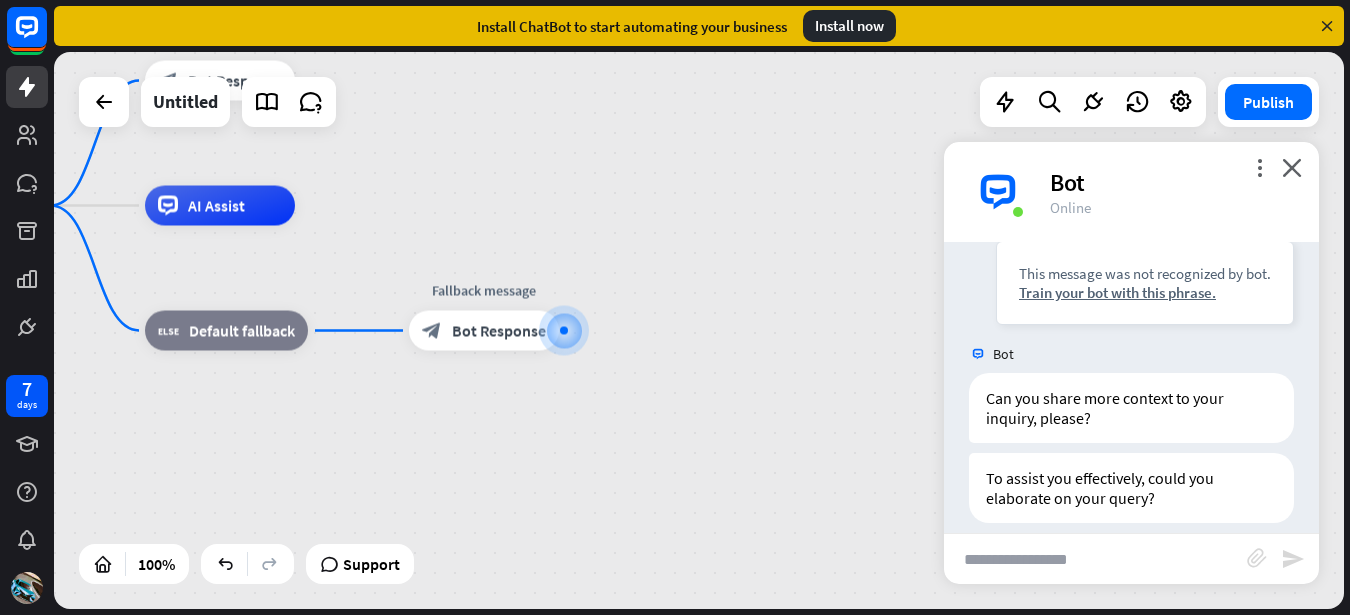 scroll, scrollTop: 247, scrollLeft: 0, axis: vertical 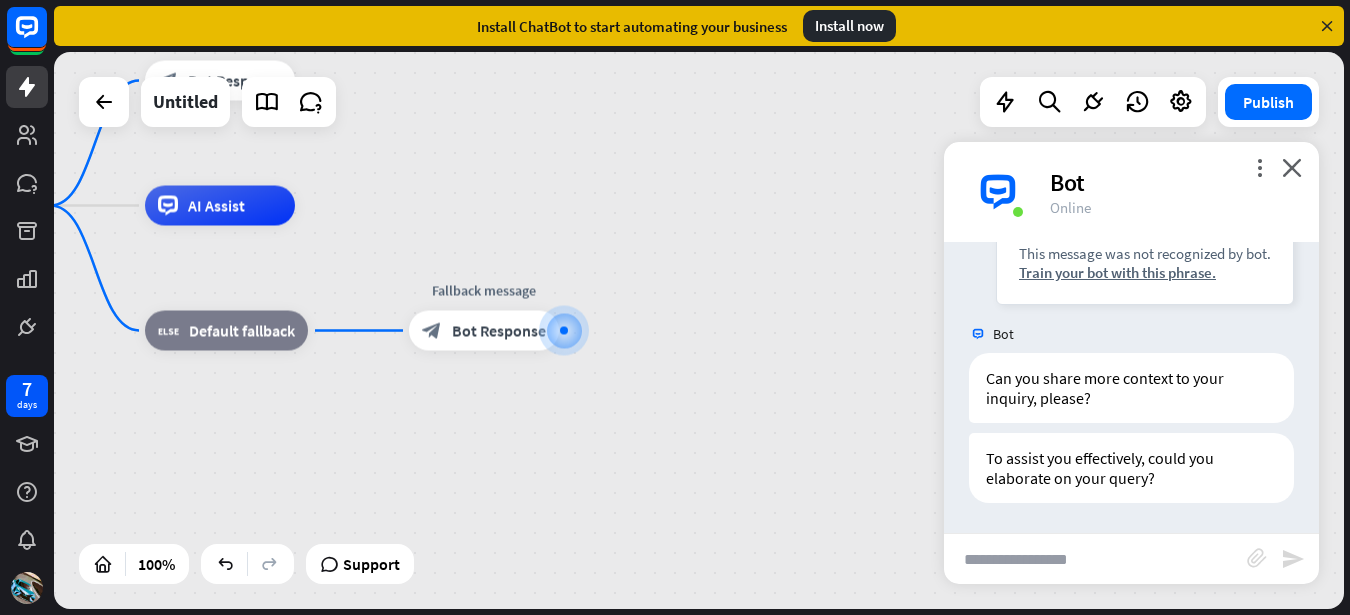 drag, startPoint x: 1197, startPoint y: 518, endPoint x: 1184, endPoint y: 535, distance: 21.400934 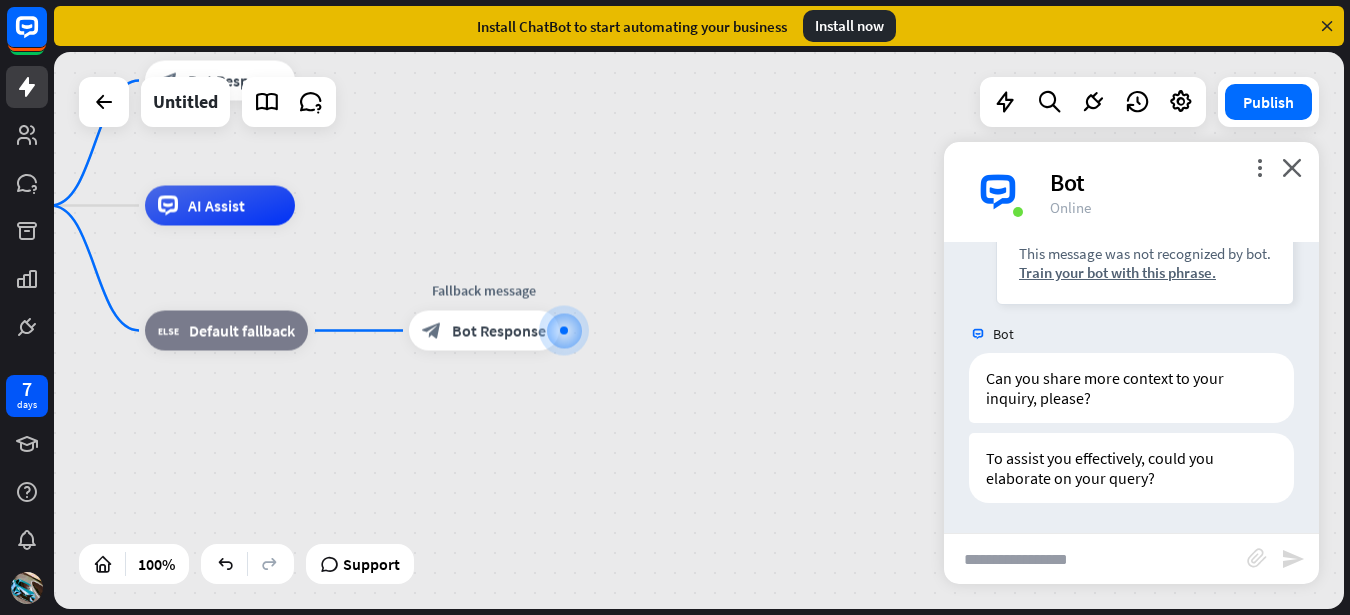 click on "Bot
Halo selamat datang di pelajaran fisika
Today [TIME]
Show JSON
You
halo   This message was not recognized by bot.
Train your bot with this phrase.
Today [TIME]
Show JSON
Bot
Can you share more context to your inquiry, please?
Today [TIME]
Show JSON
To assist you effectively, could you elaborate on your query?
Today [TIME]
Show JSON" at bounding box center (1131, 387) 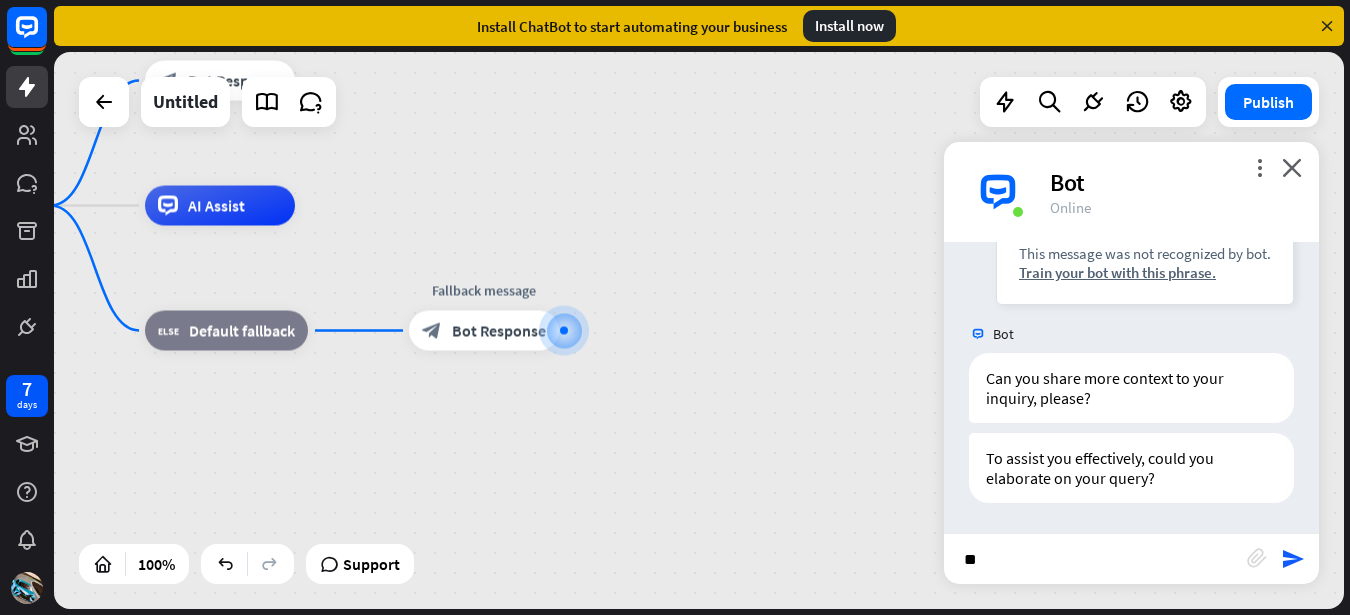 type on "***" 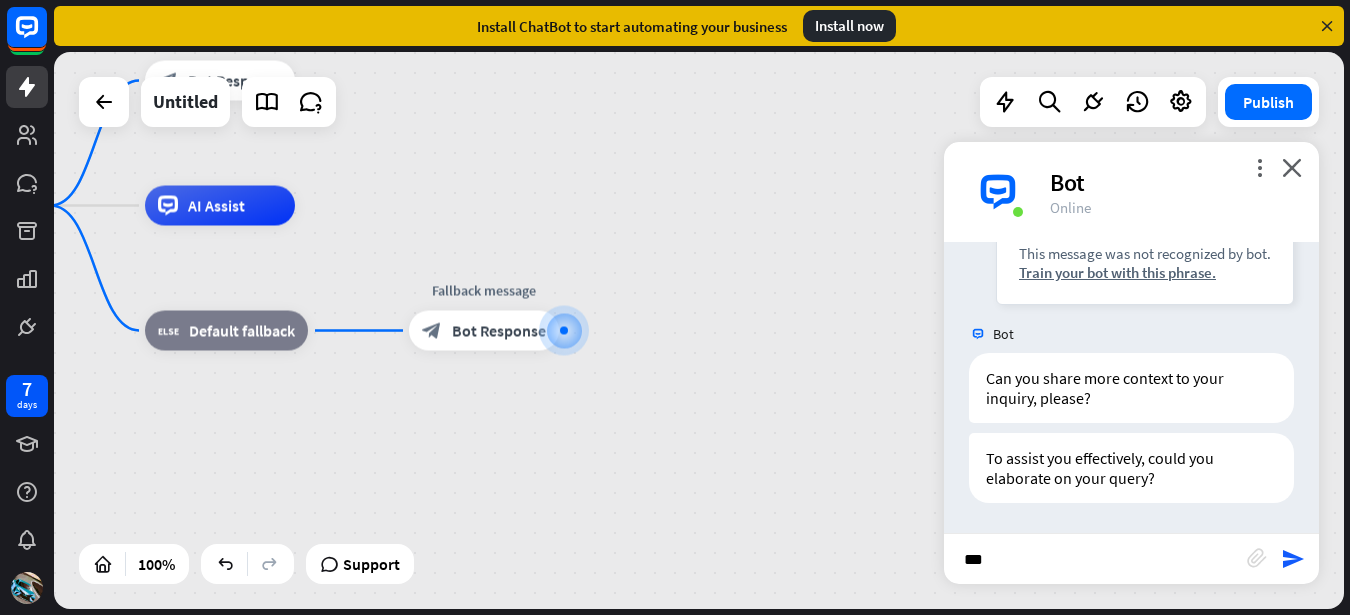 type 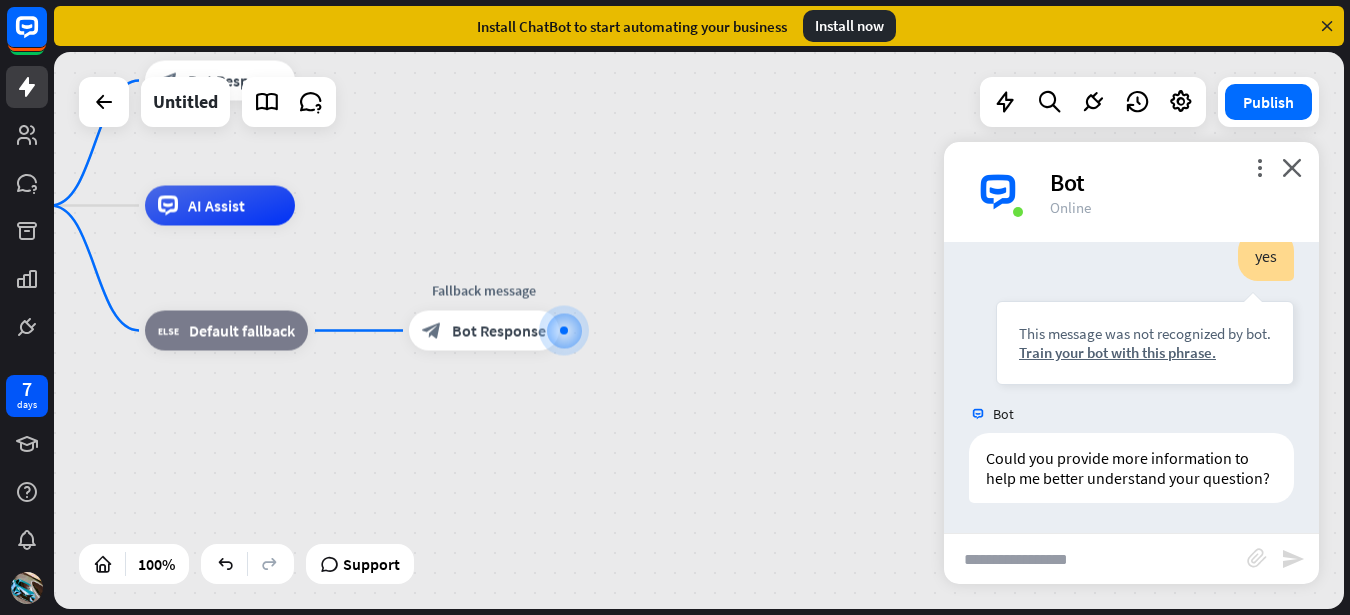 scroll, scrollTop: 587, scrollLeft: 0, axis: vertical 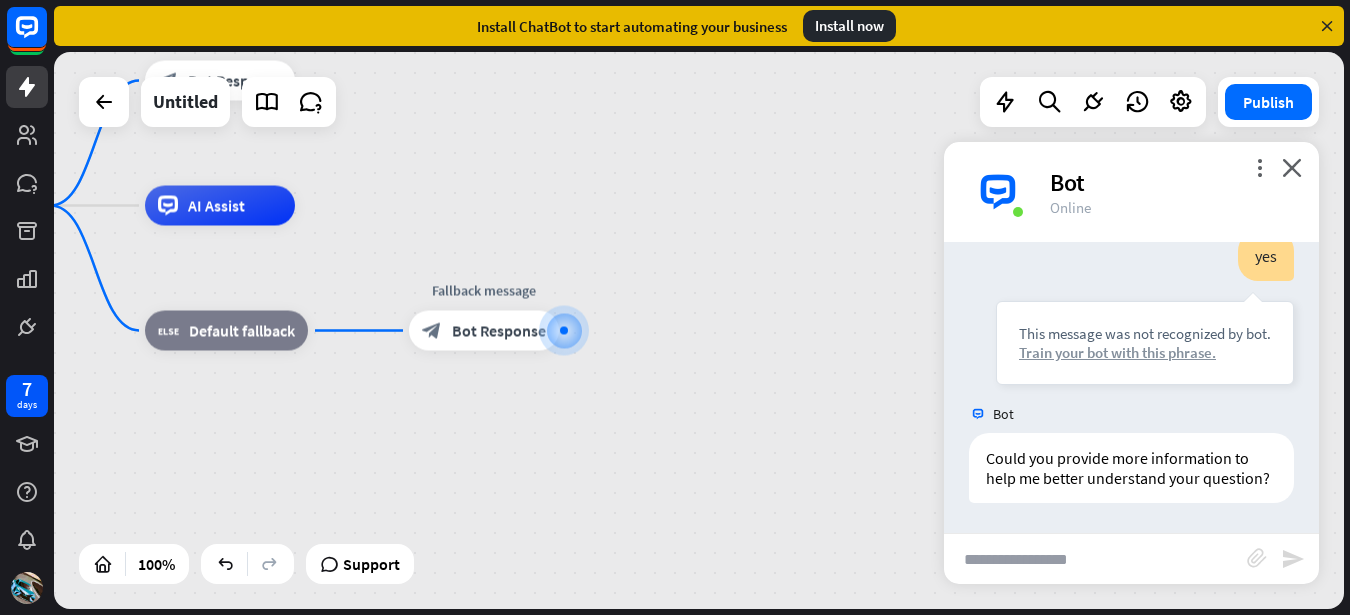 click on "Train your bot with this phrase." at bounding box center [1145, 352] 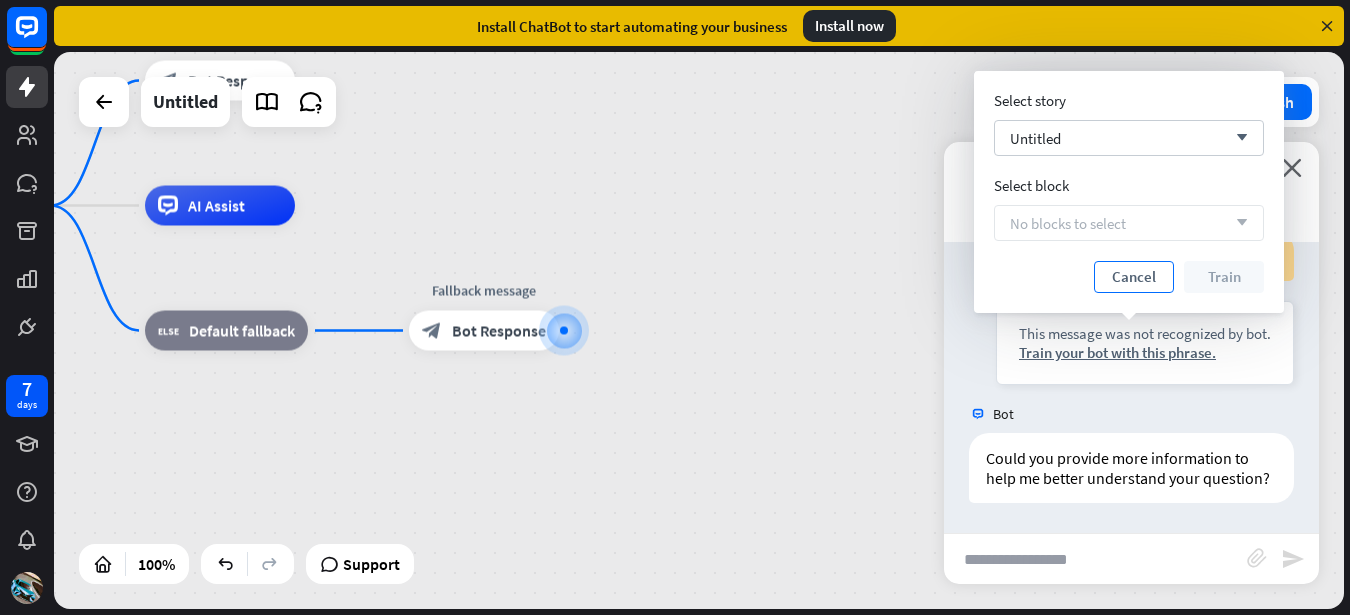 click on "Cancel" at bounding box center (1134, 277) 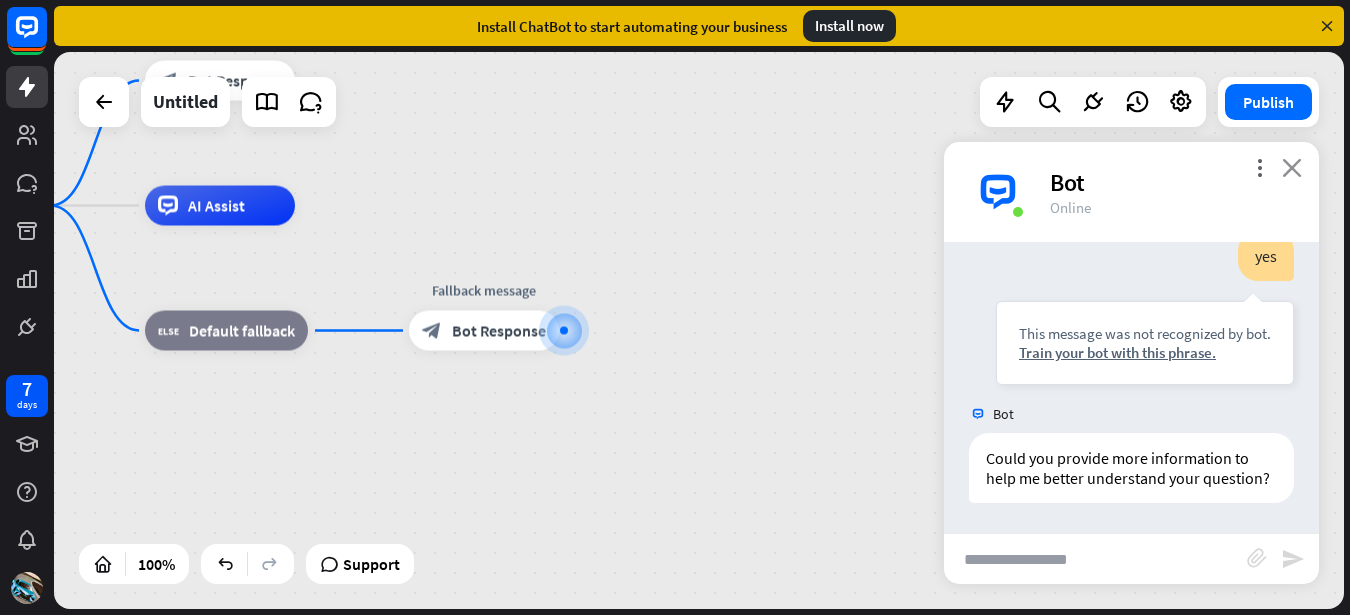 click on "close" at bounding box center [1292, 167] 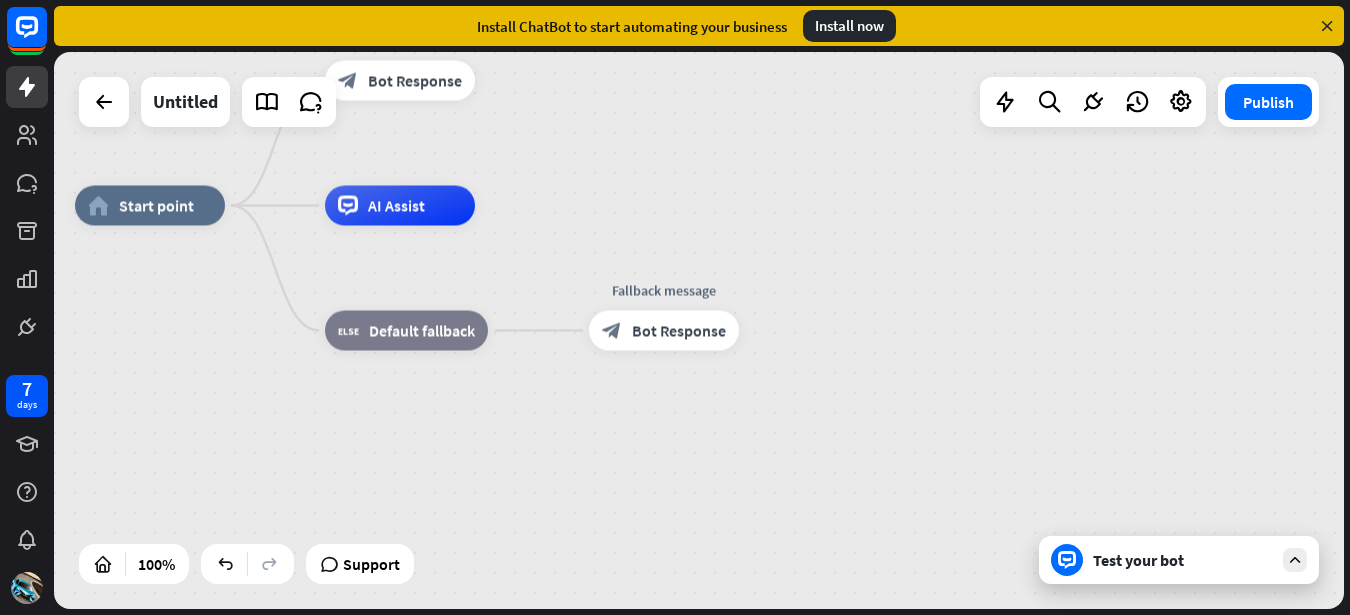 drag, startPoint x: 430, startPoint y: 455, endPoint x: 614, endPoint y: 450, distance: 184.06792 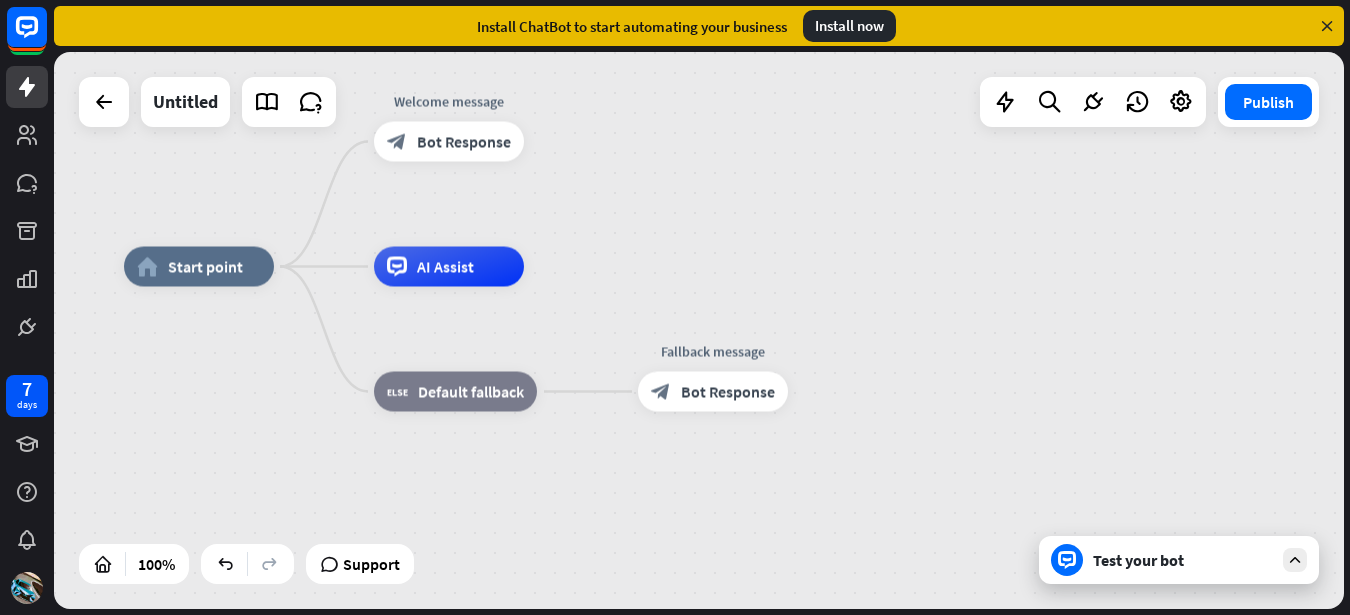drag, startPoint x: 426, startPoint y: 398, endPoint x: 528, endPoint y: 404, distance: 102.176315 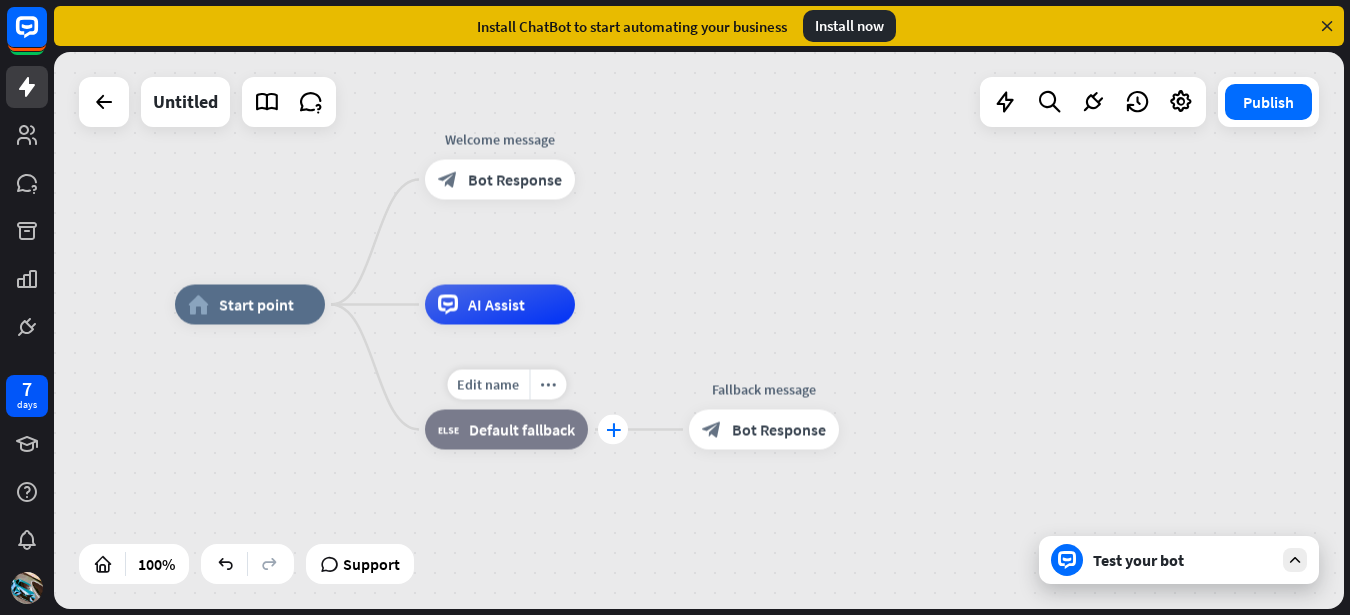 click on "plus" at bounding box center (613, 430) 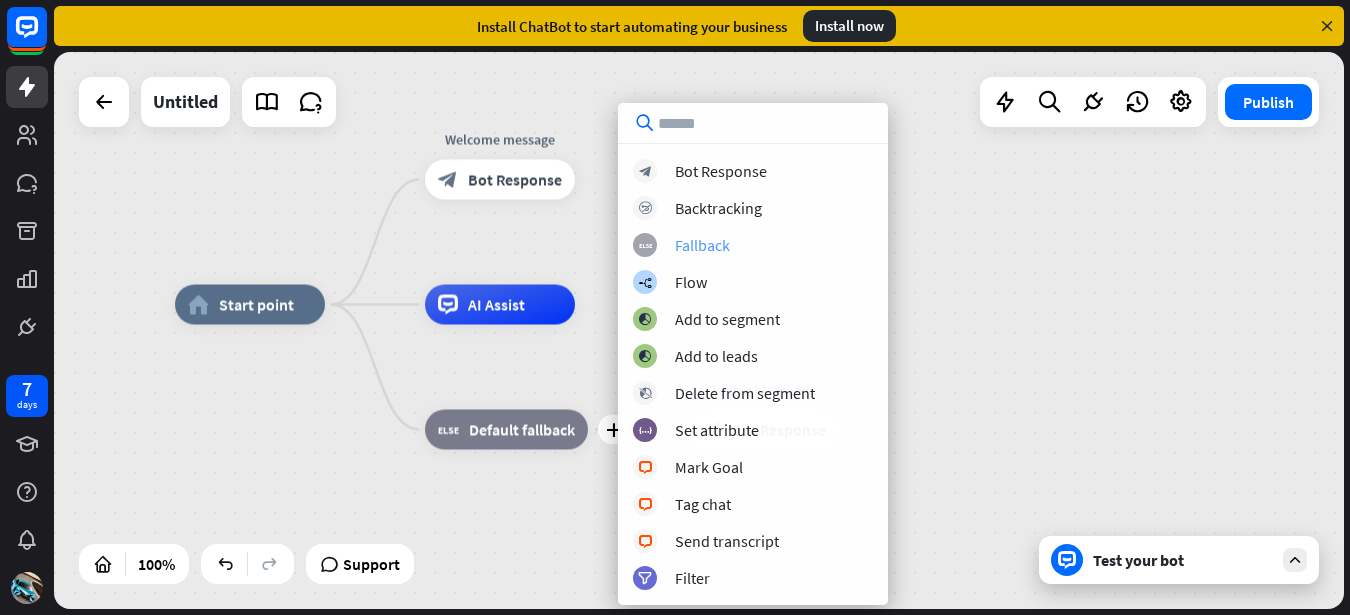 click on "Fallback" at bounding box center [702, 245] 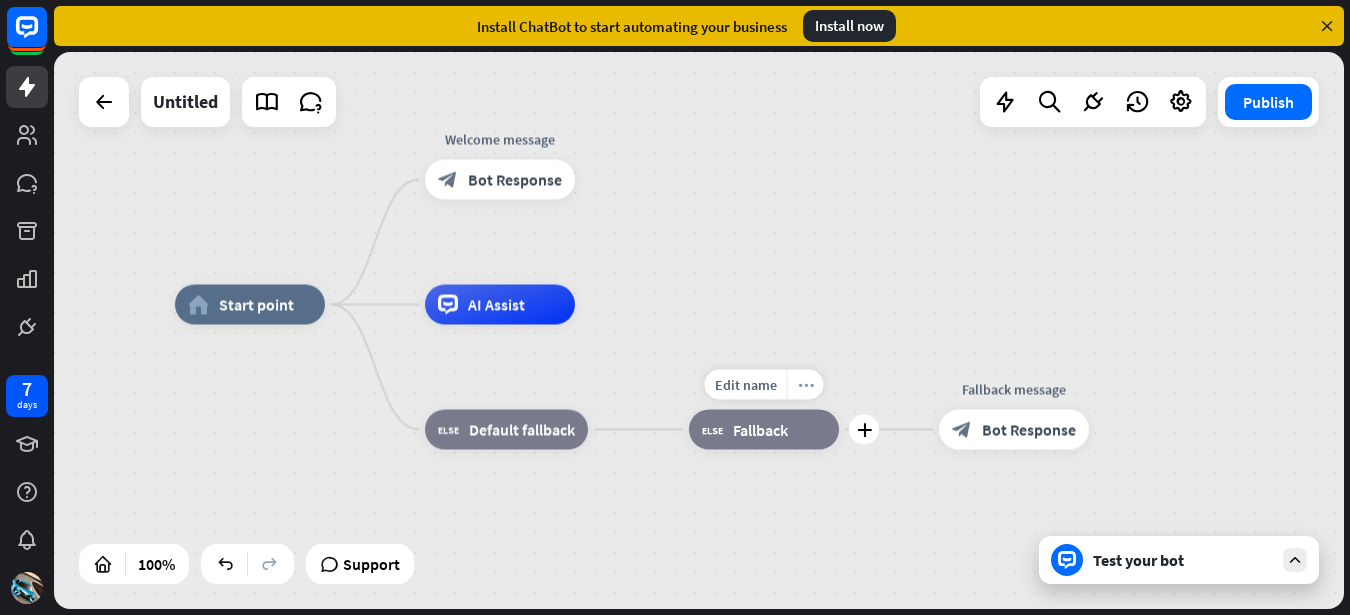 click on "more_horiz" at bounding box center [806, 384] 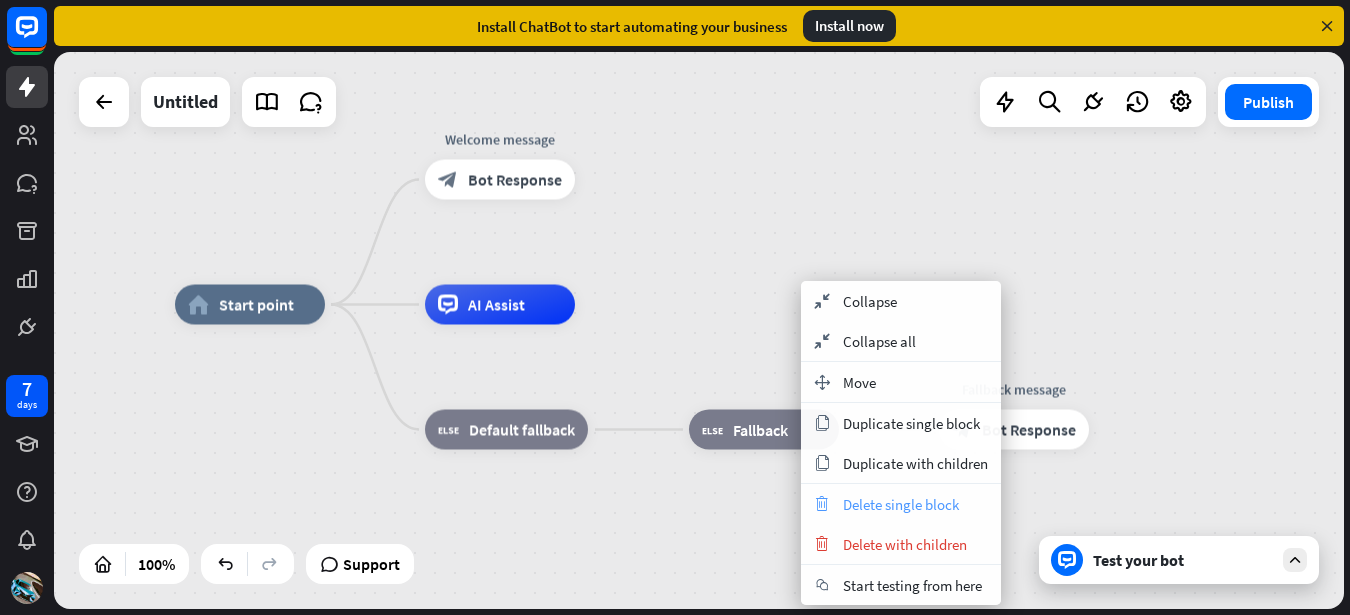 click on "Delete single block" at bounding box center [901, 504] 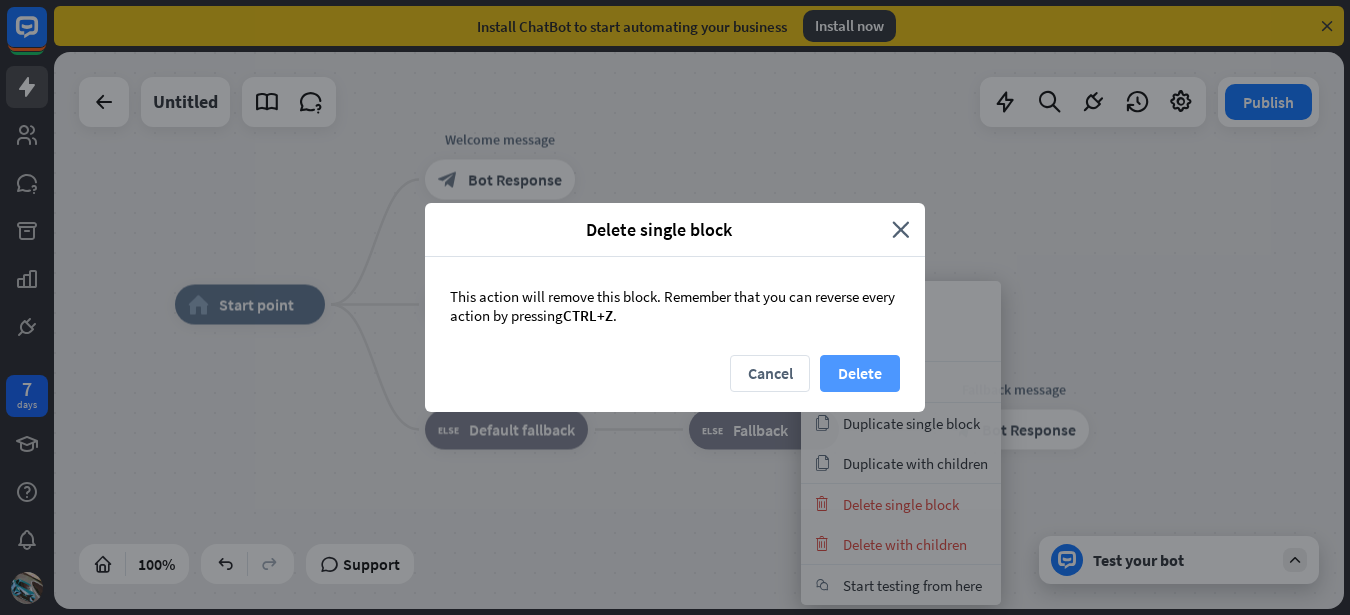 click on "Delete" at bounding box center (860, 373) 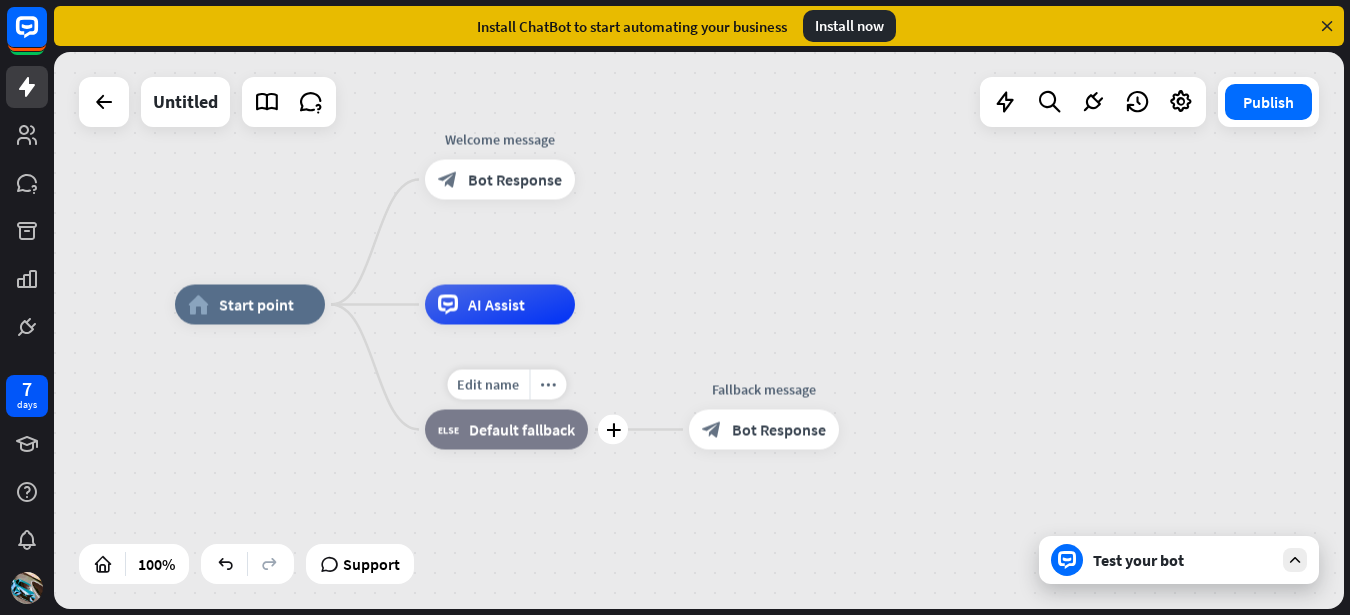 click on "Default fallback" at bounding box center (522, 430) 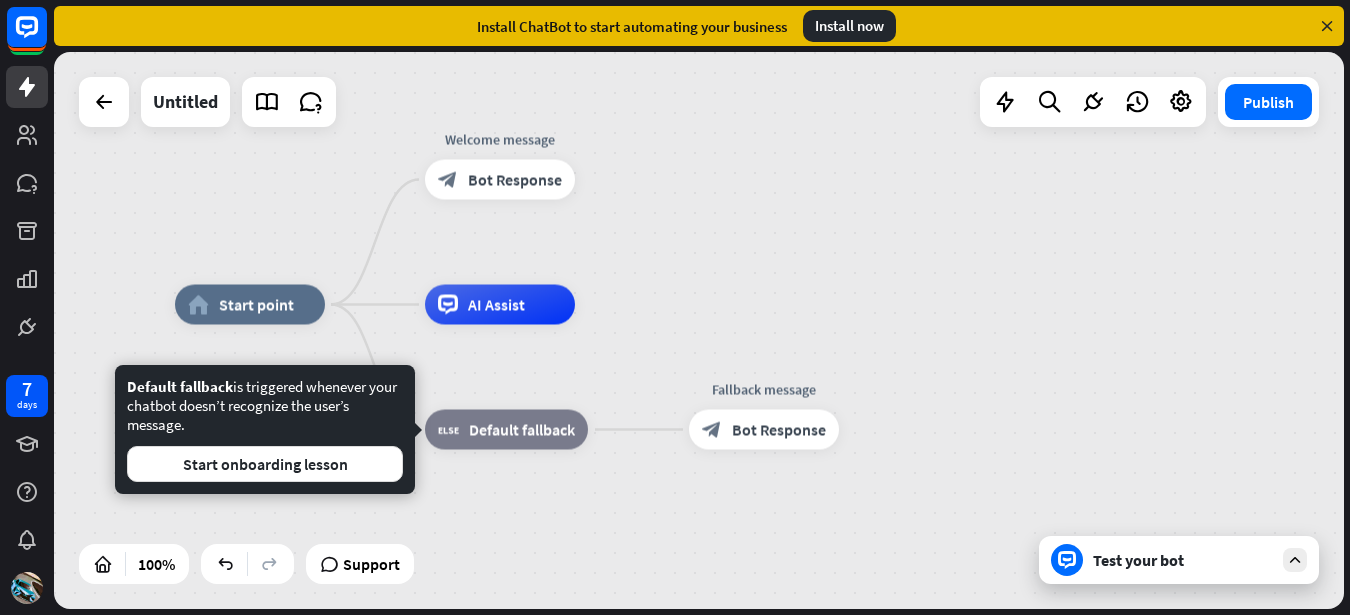 click on "Default fallback  is triggered whenever your chatbot doesn’t recognize the user’s message.
Start onboarding lesson" at bounding box center [265, 429] 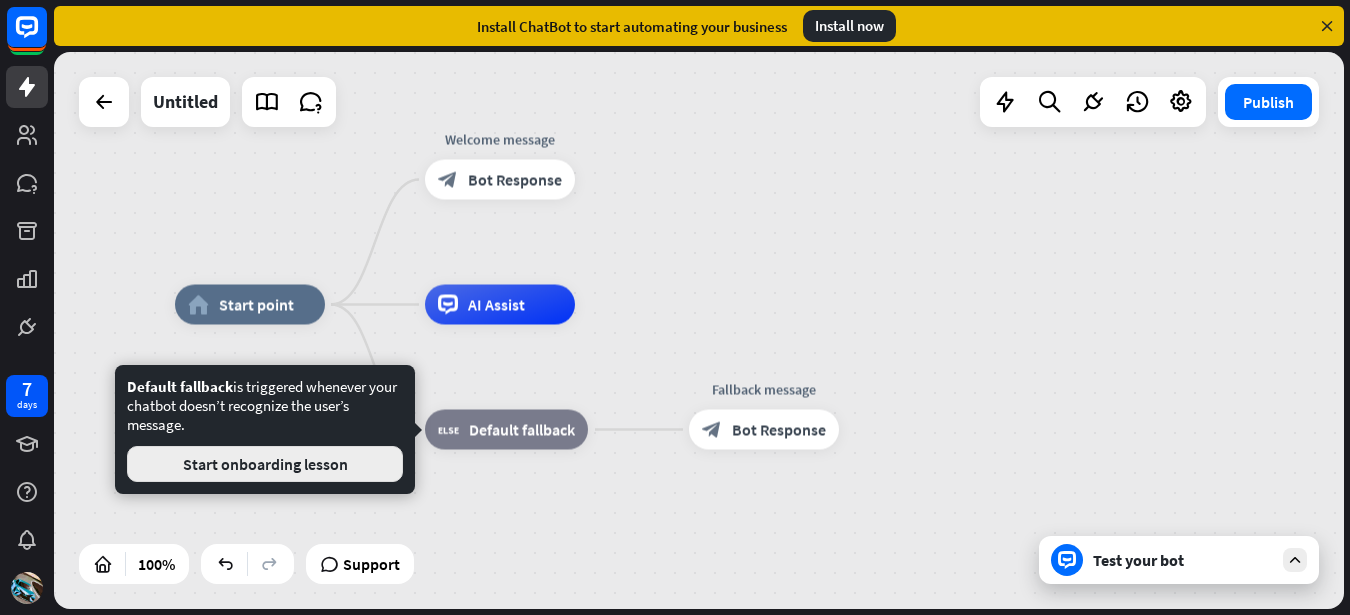 click on "Start onboarding lesson" at bounding box center (265, 464) 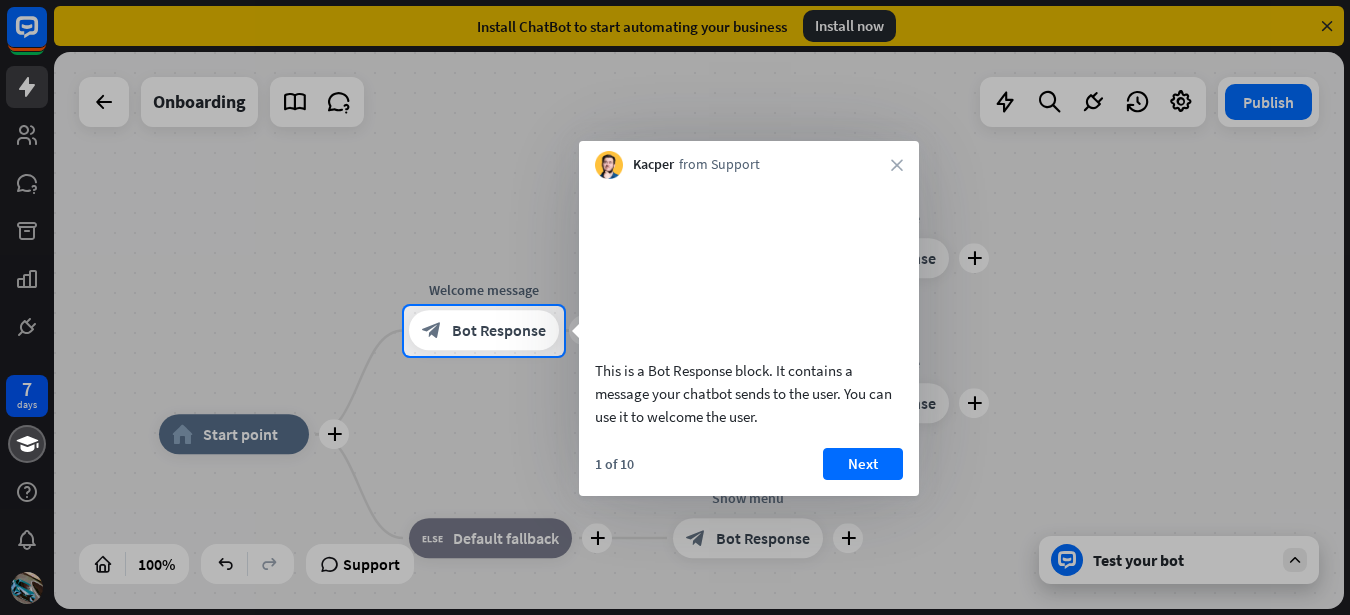 click at bounding box center [675, 486] 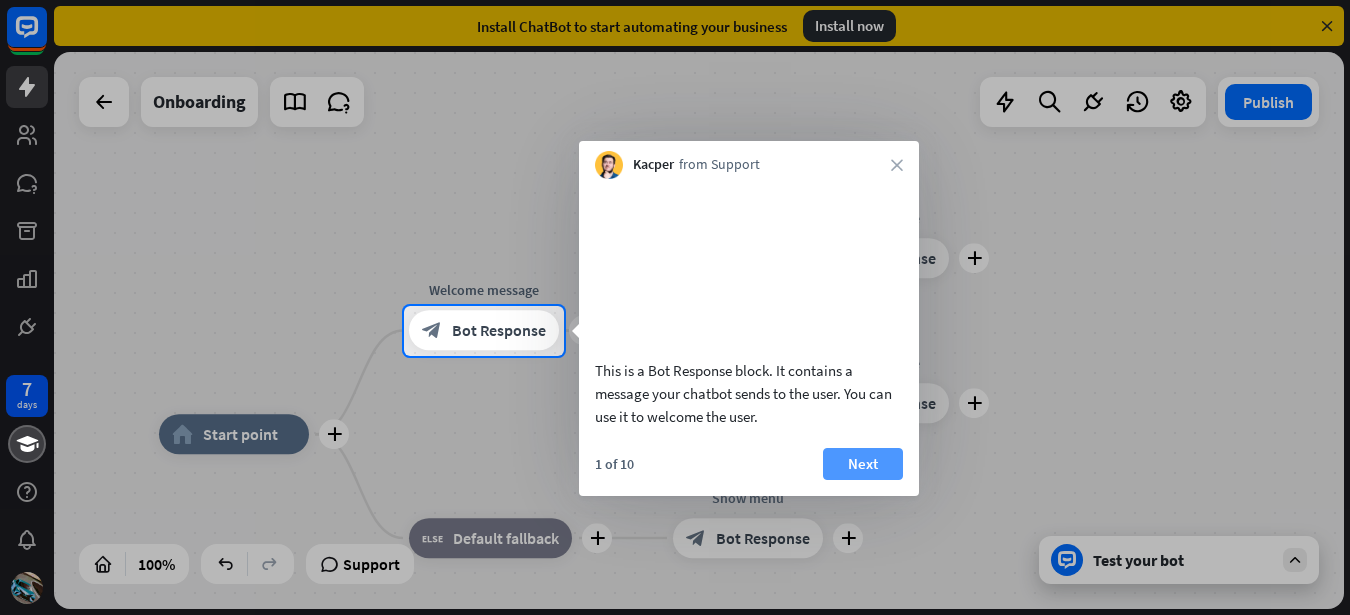 click on "Next" at bounding box center (863, 464) 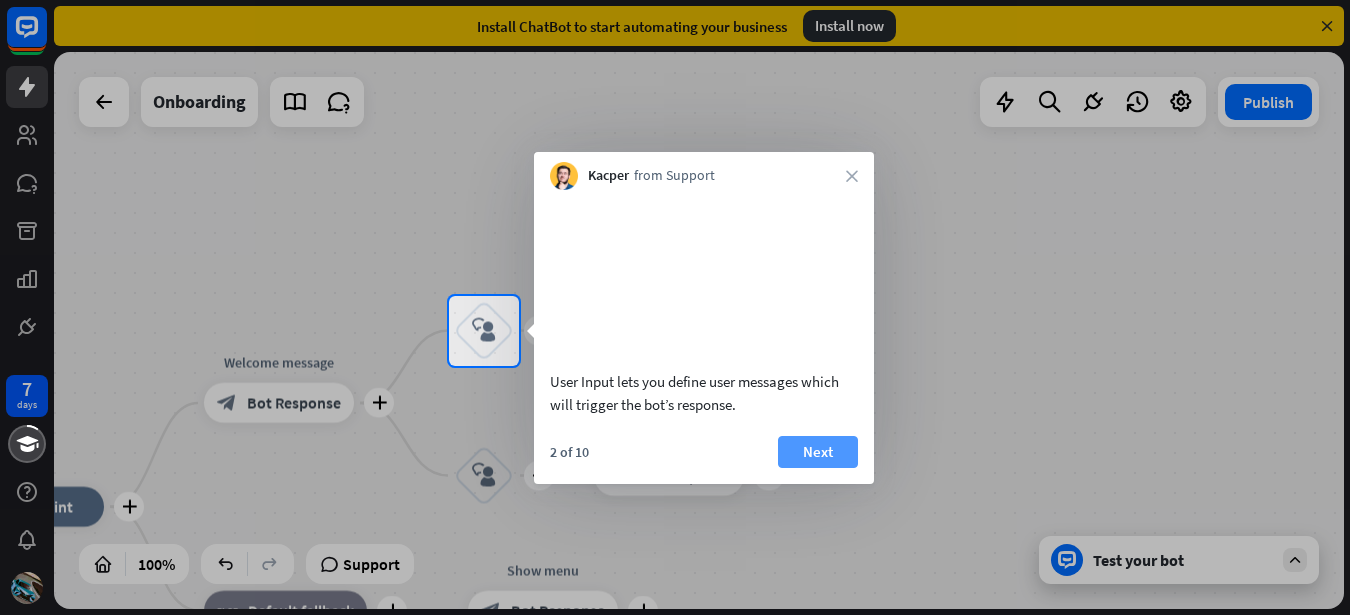 click on "Next" at bounding box center (818, 452) 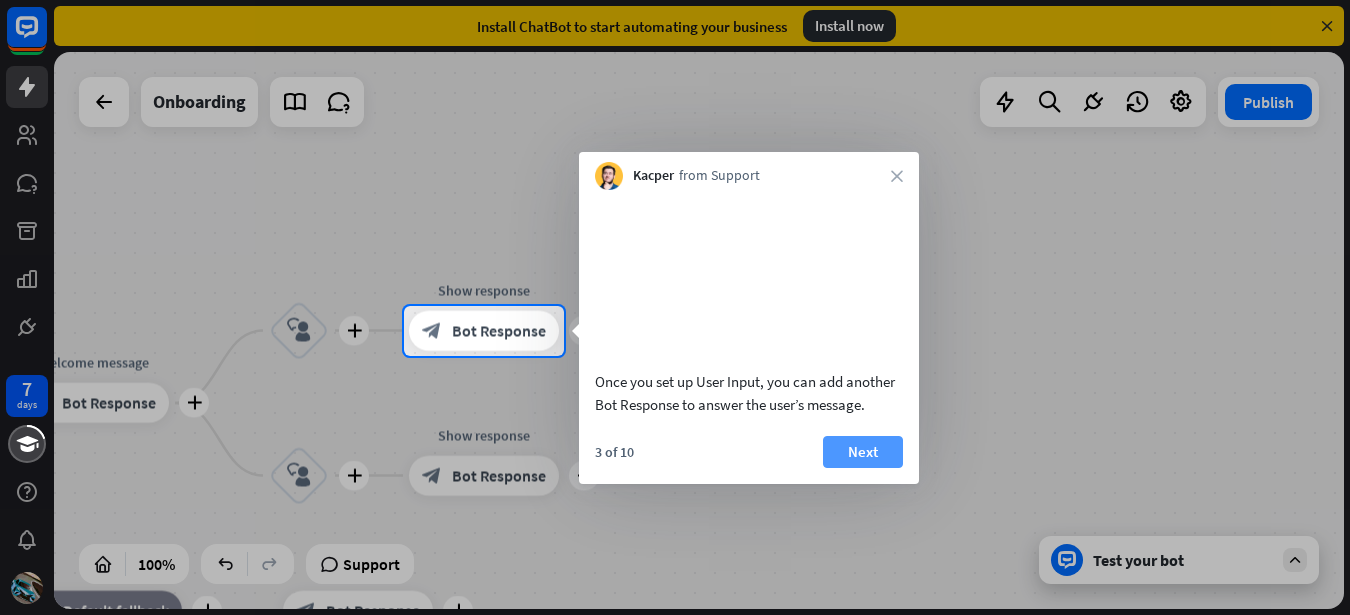 click on "Next" at bounding box center [863, 452] 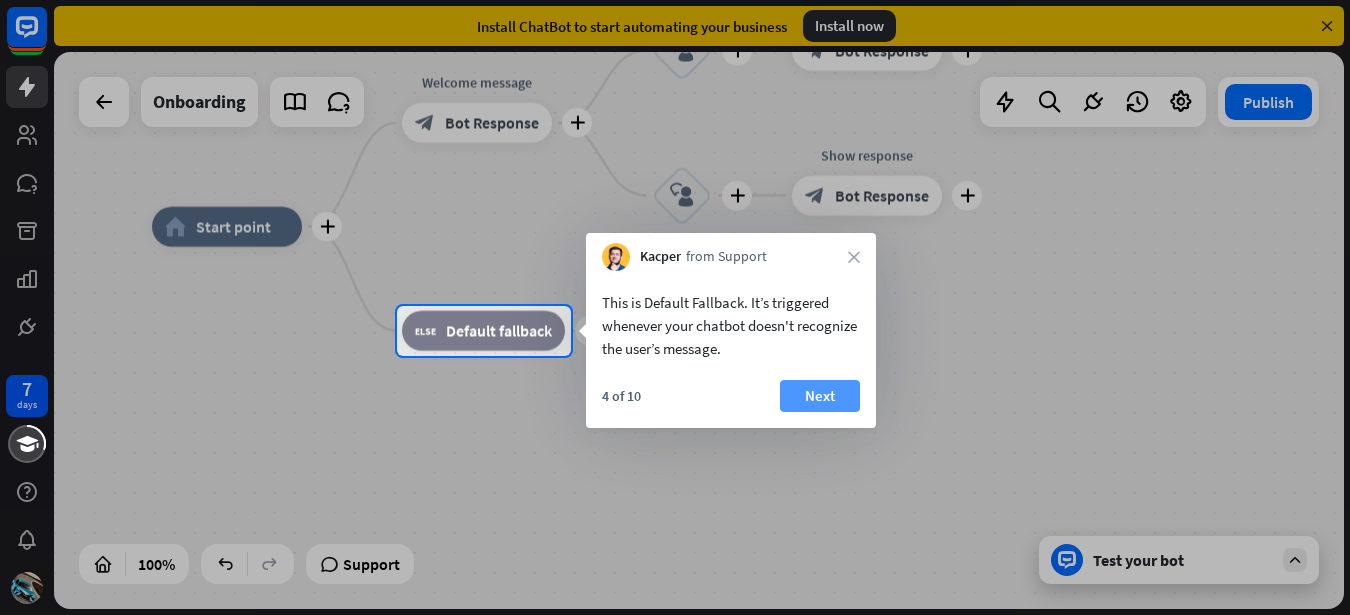 click on "Next" at bounding box center (820, 396) 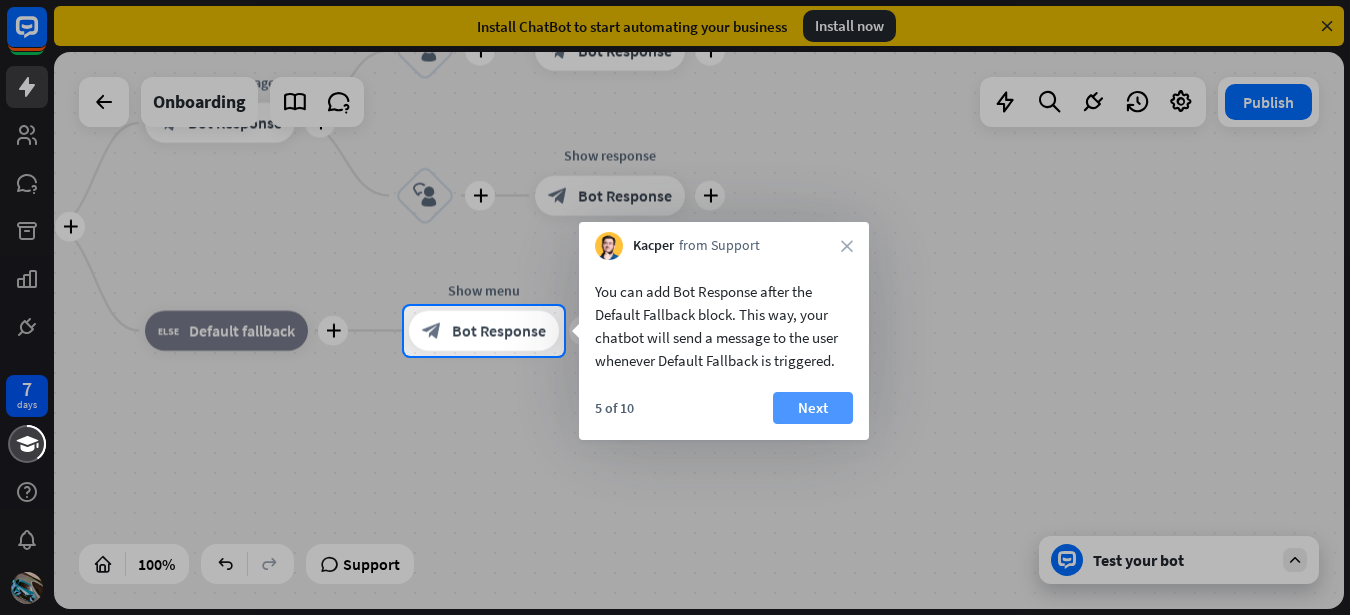 click on "Next" at bounding box center [813, 408] 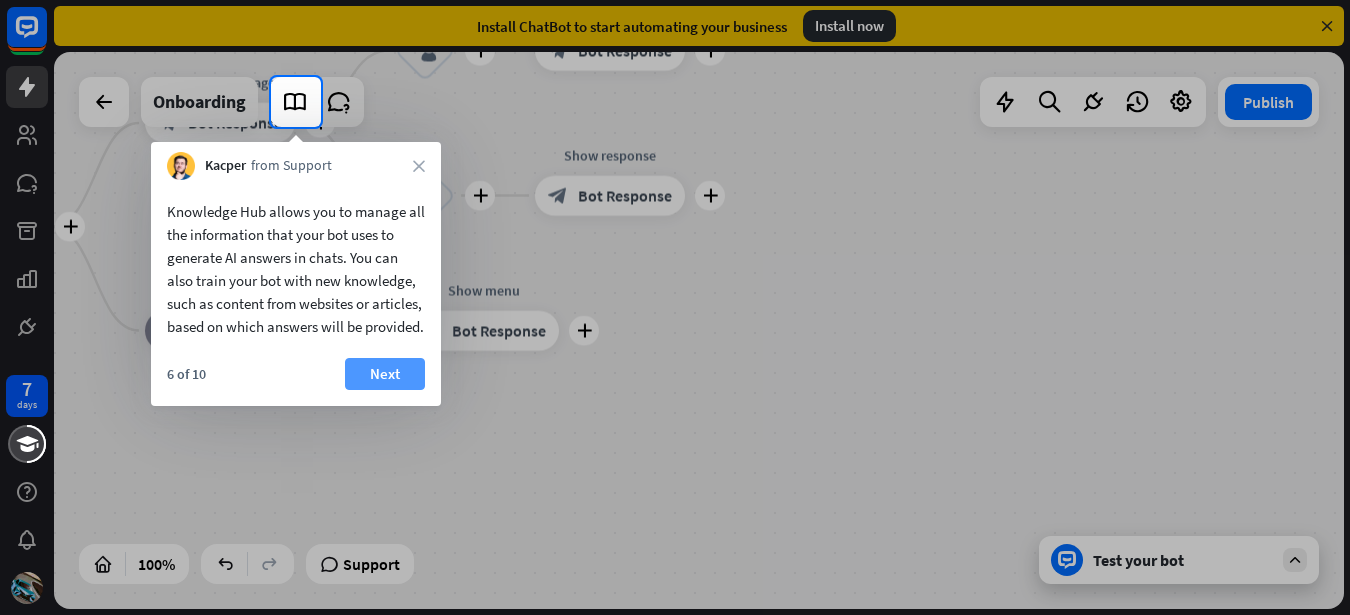 click on "Next" at bounding box center (385, 374) 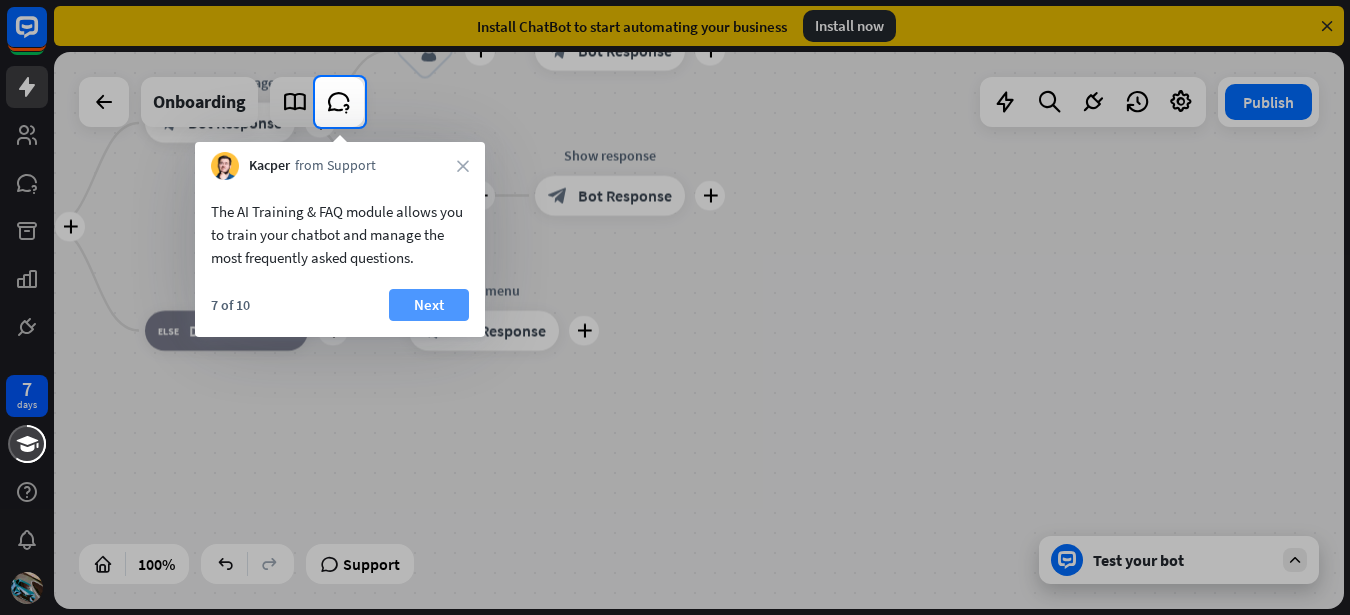 click on "Next" at bounding box center (429, 305) 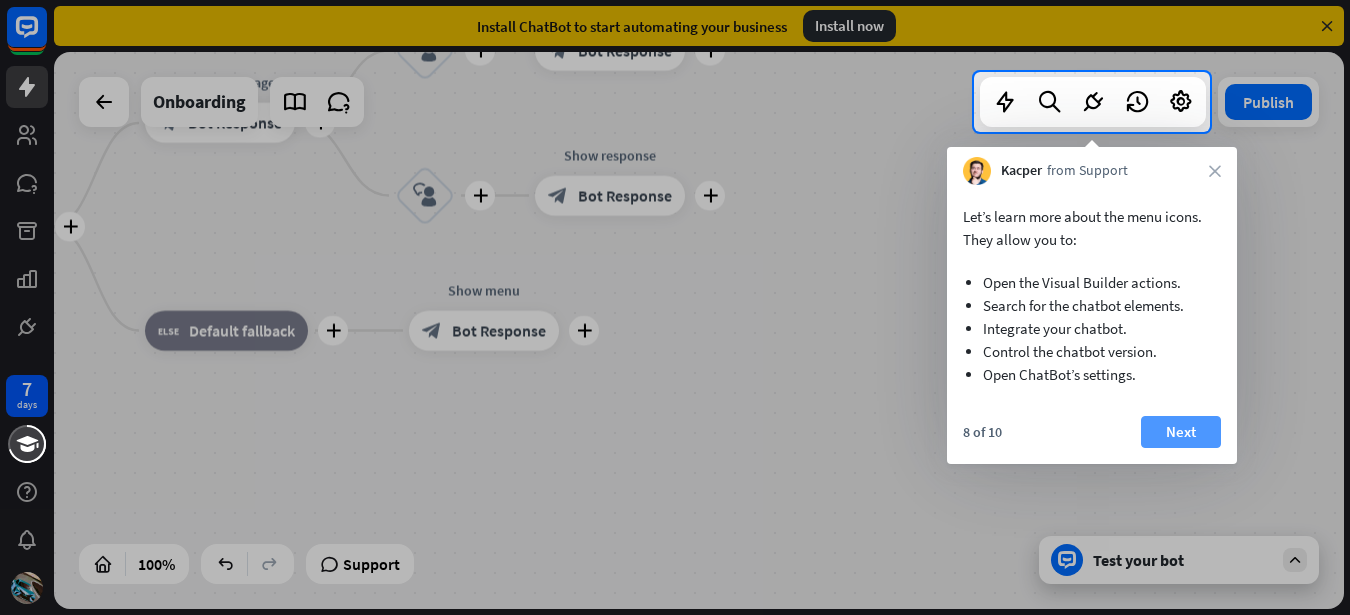 click on "Next" at bounding box center (1181, 432) 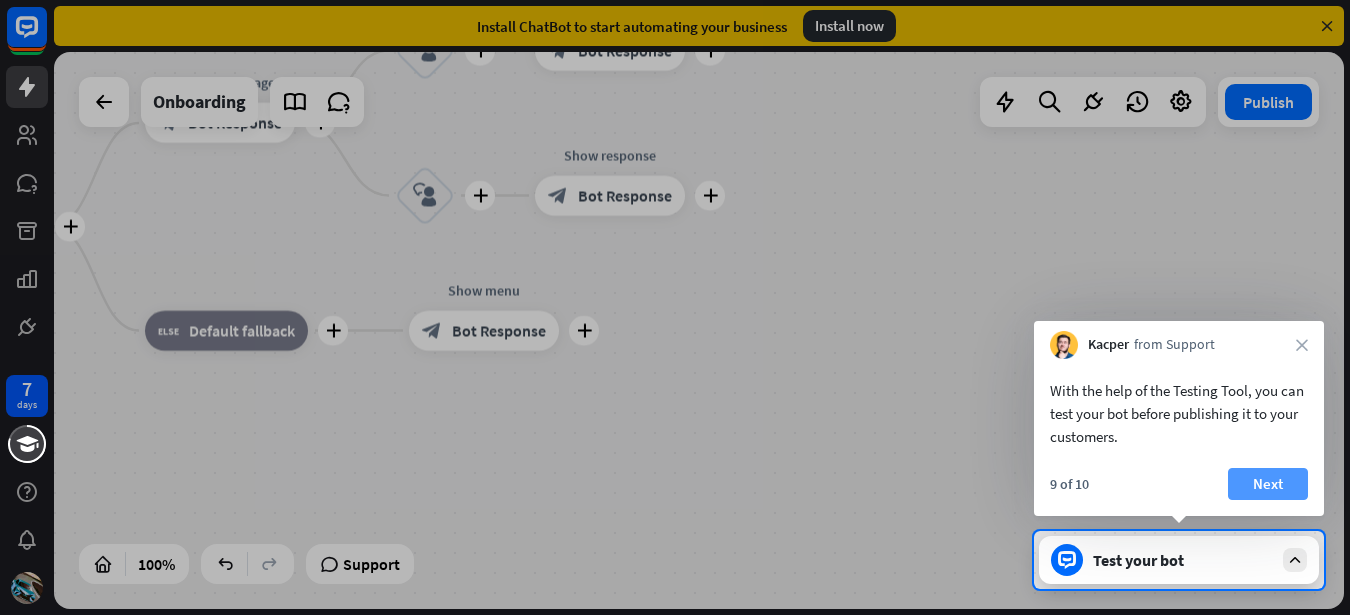 click on "Next" at bounding box center (1268, 484) 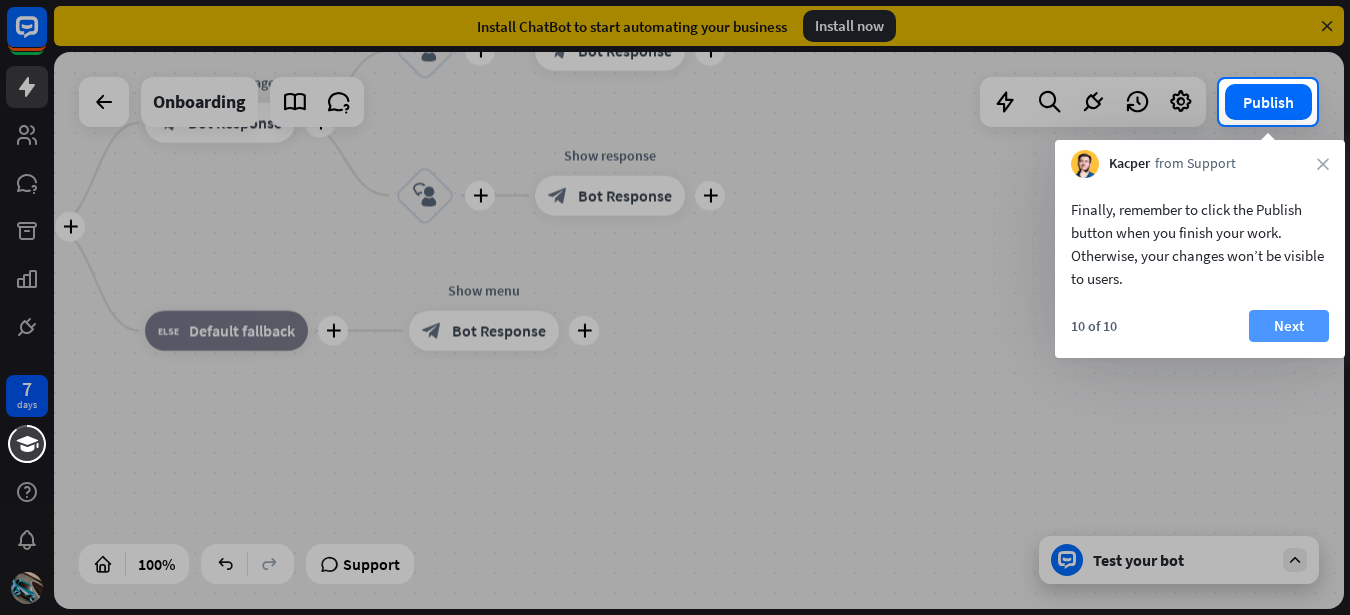 click on "Next" at bounding box center (1289, 326) 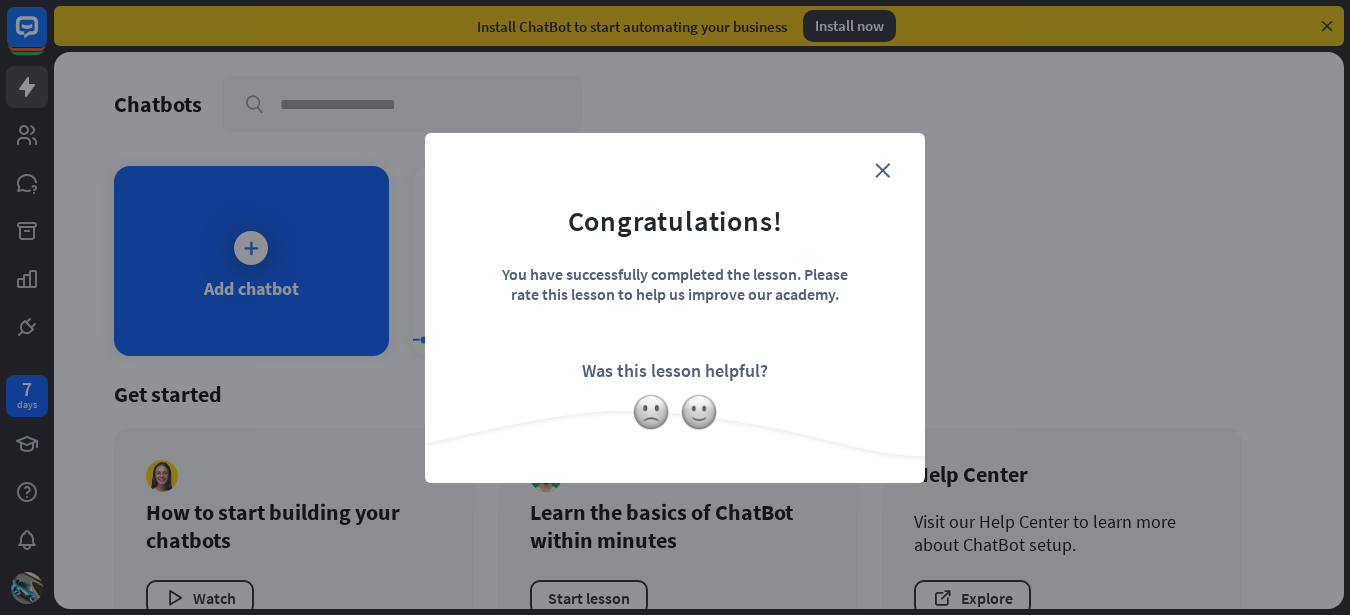 click on "Congratulations!
You have successfully completed the lesson.
Please rate this lesson to help us improve our
academy.
Was this lesson helpful?" at bounding box center [675, 277] 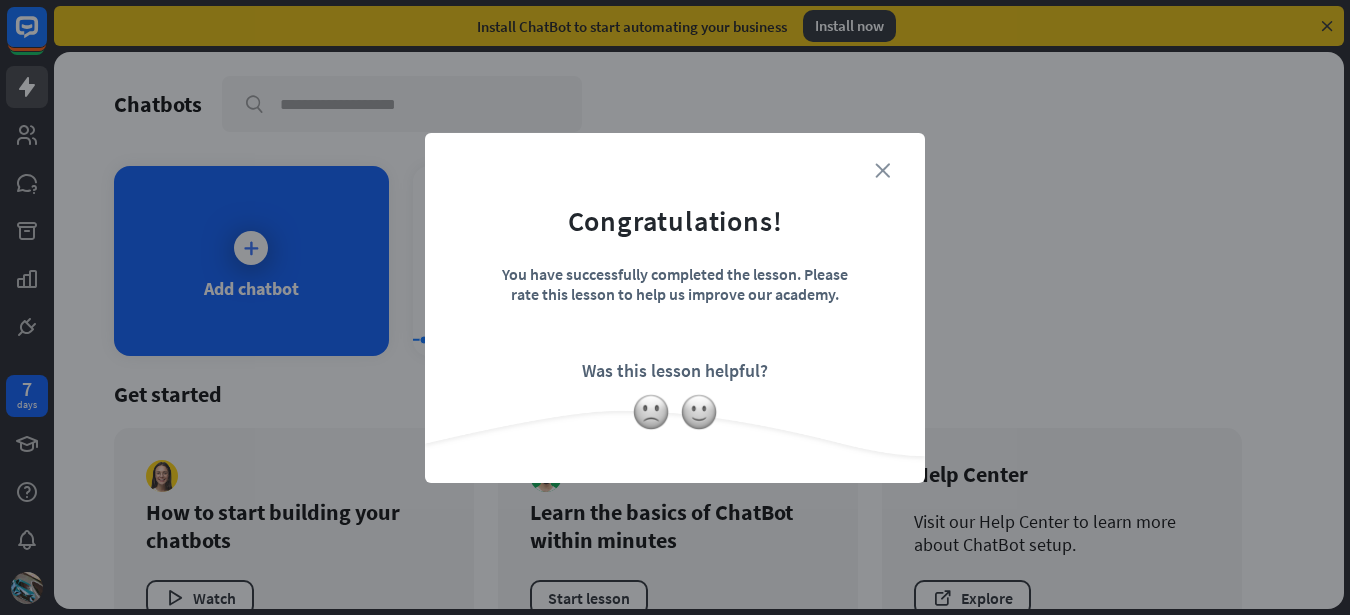 click on "close" at bounding box center (882, 170) 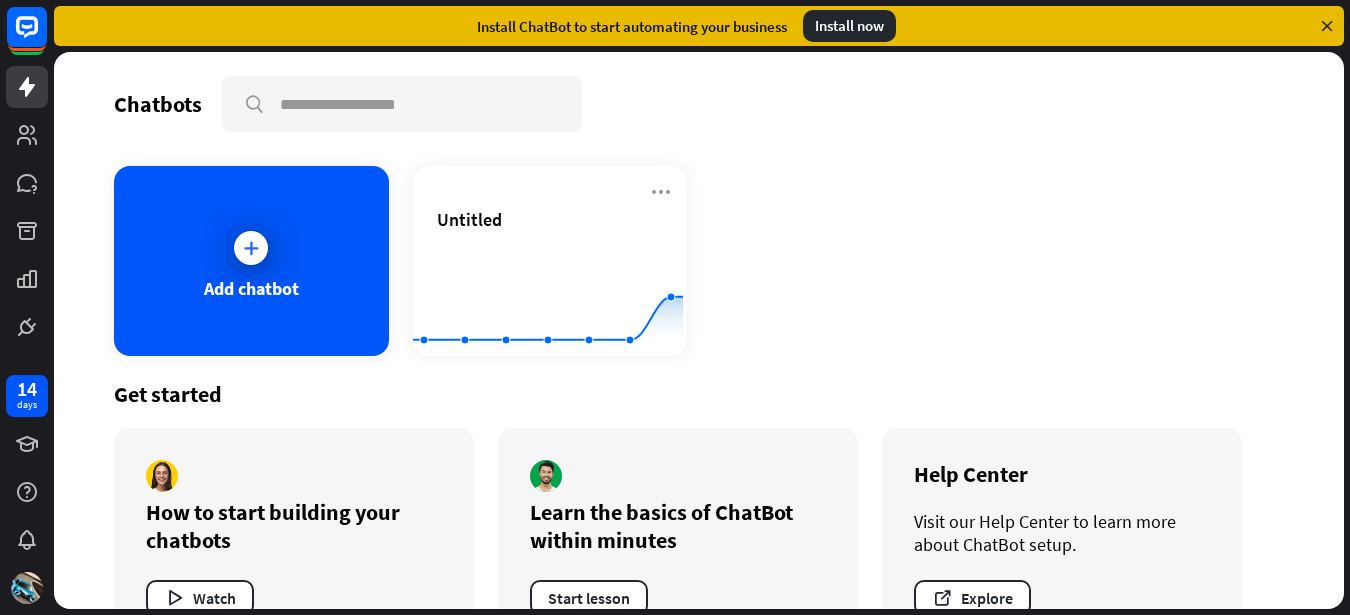 click 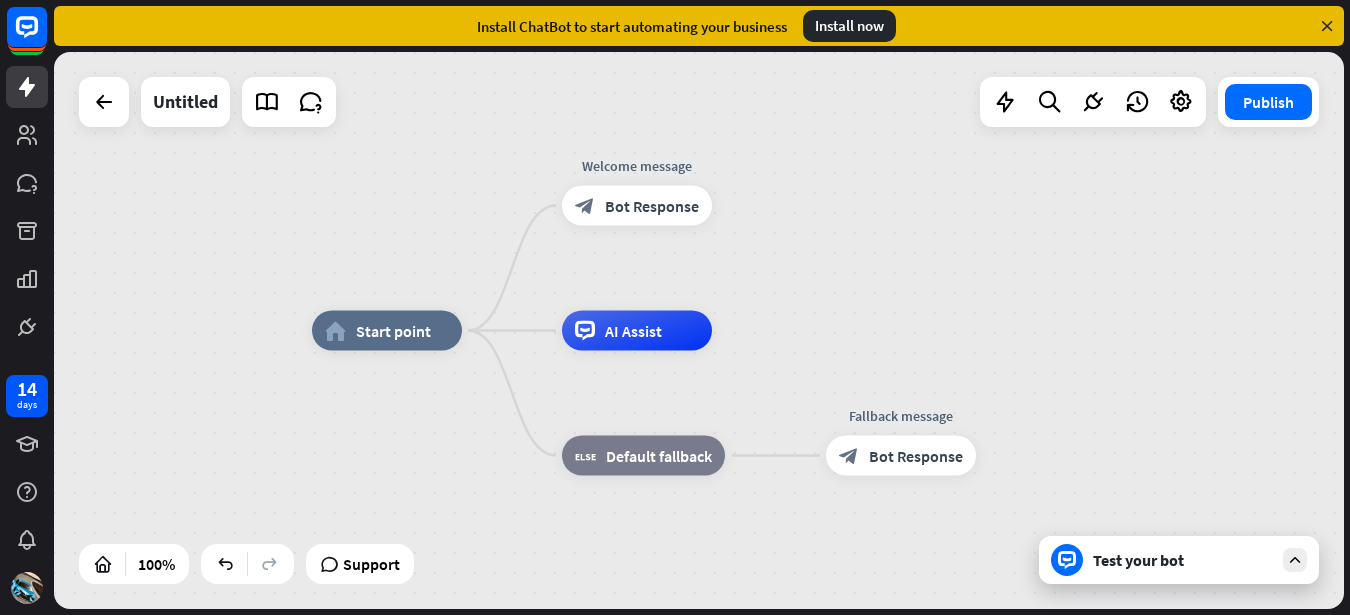 click on "Test your bot" at bounding box center (1179, 560) 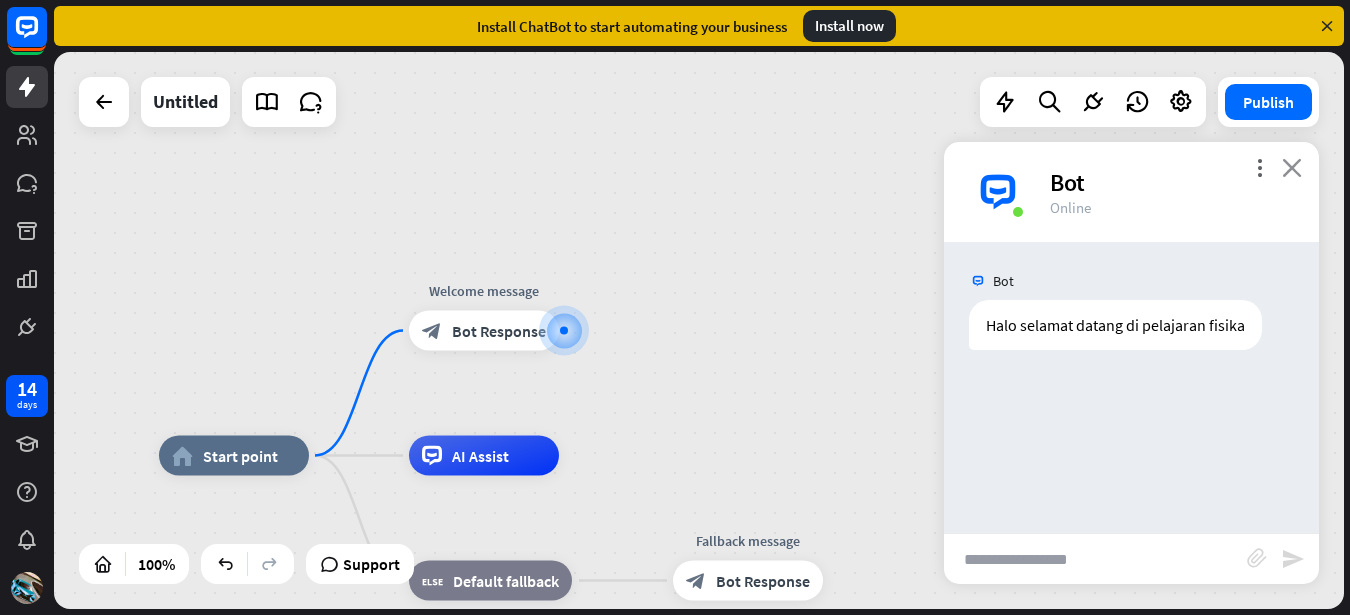 click on "close" at bounding box center (1292, 167) 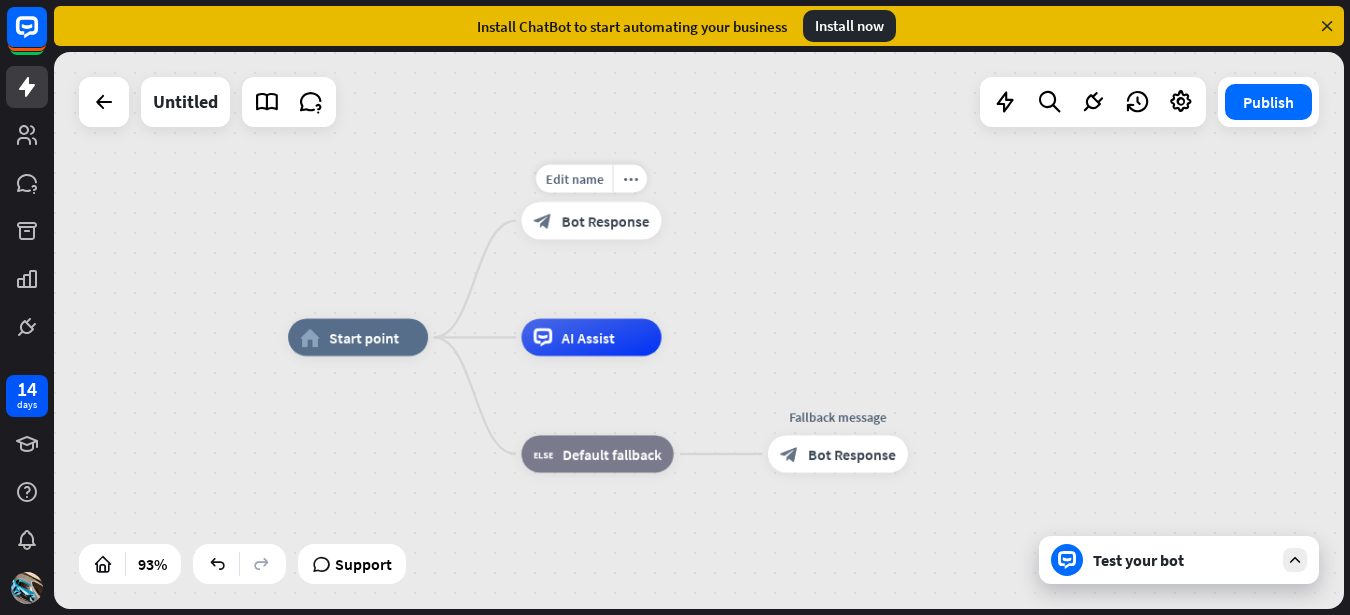drag, startPoint x: 669, startPoint y: 308, endPoint x: 648, endPoint y: 351, distance: 47.853943 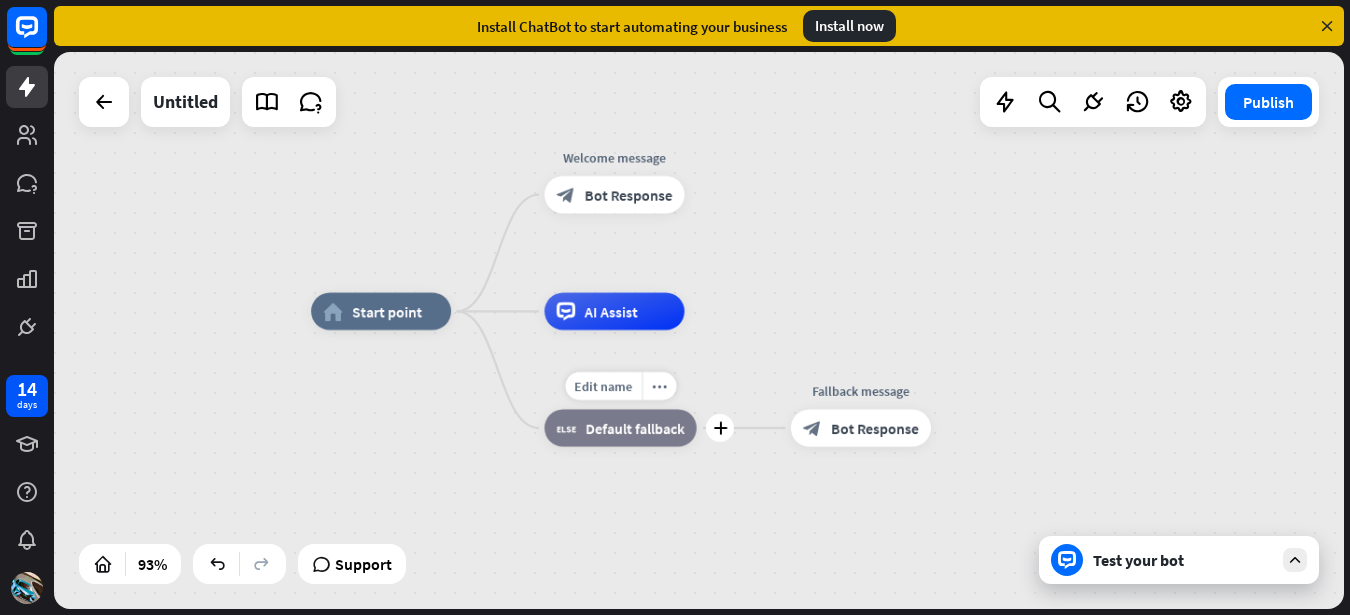 click on "Edit name   more_horiz         plus     block_fallback   Default fallback" at bounding box center [620, 427] 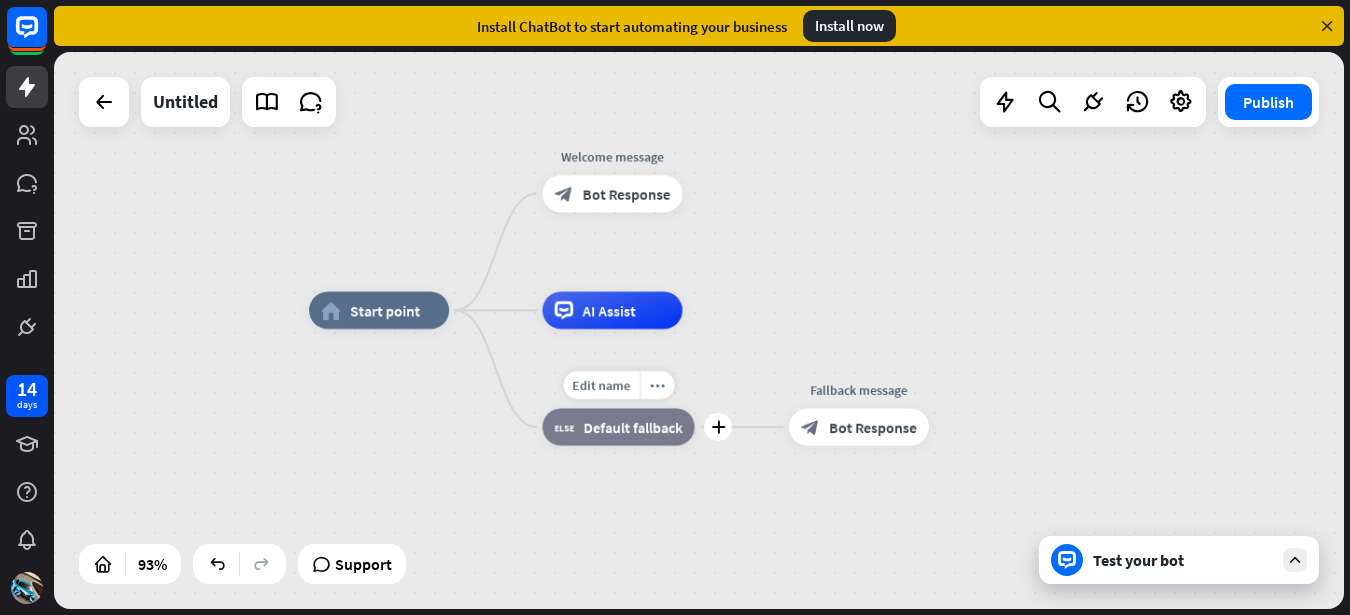click on "Default fallback" at bounding box center (633, 427) 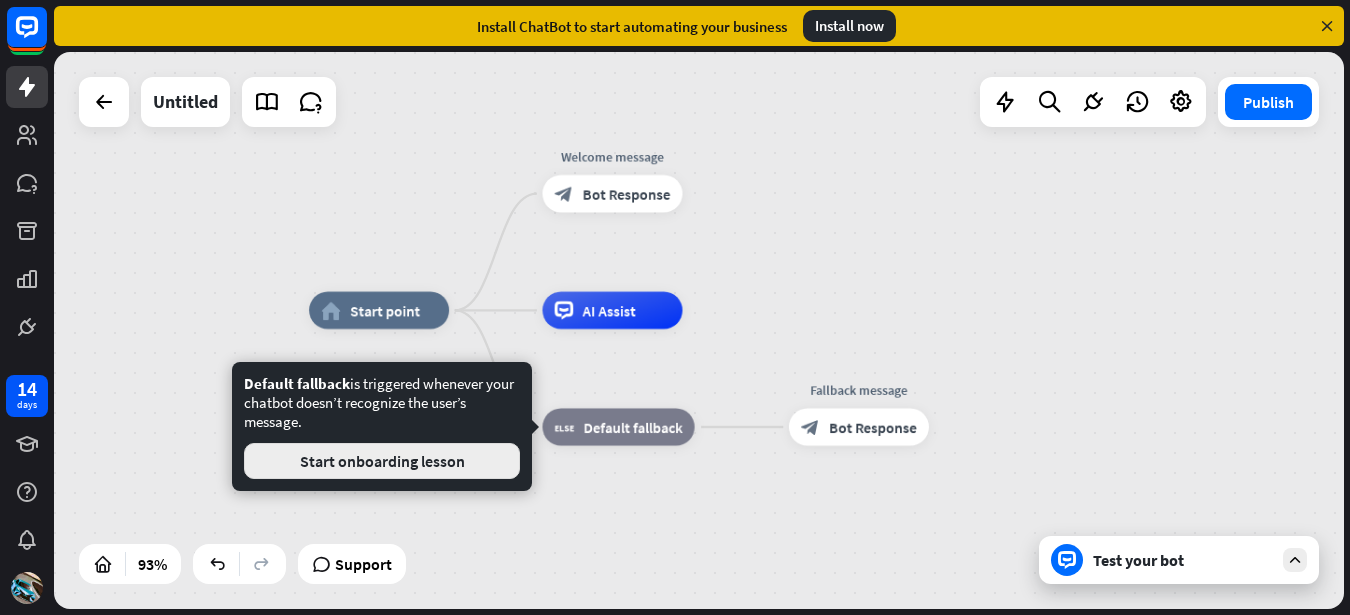 click on "Start onboarding lesson" at bounding box center [382, 461] 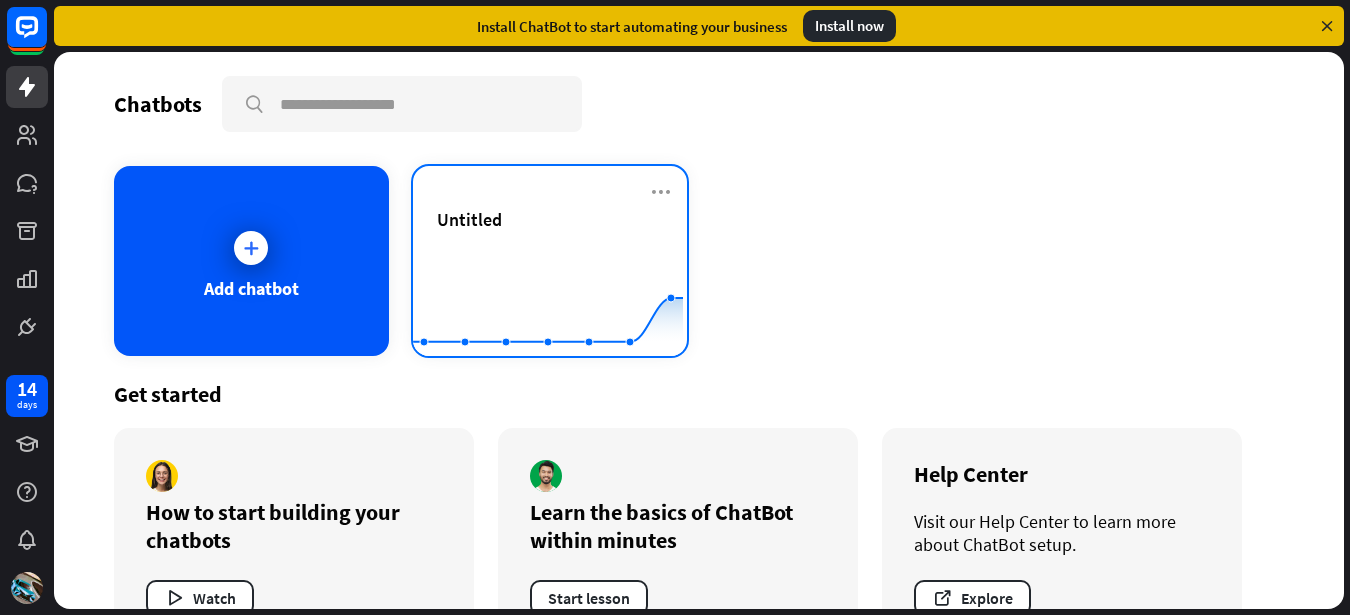 click on "Untitled" at bounding box center (550, 219) 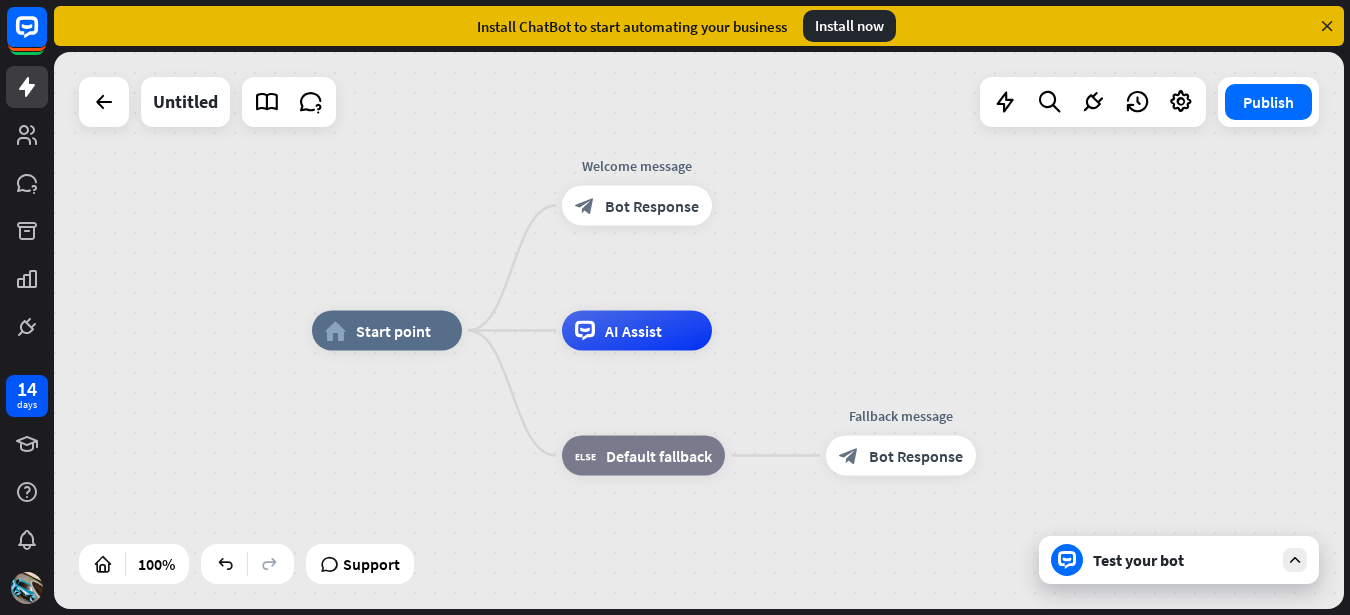 click on "Test your bot" at bounding box center [1183, 560] 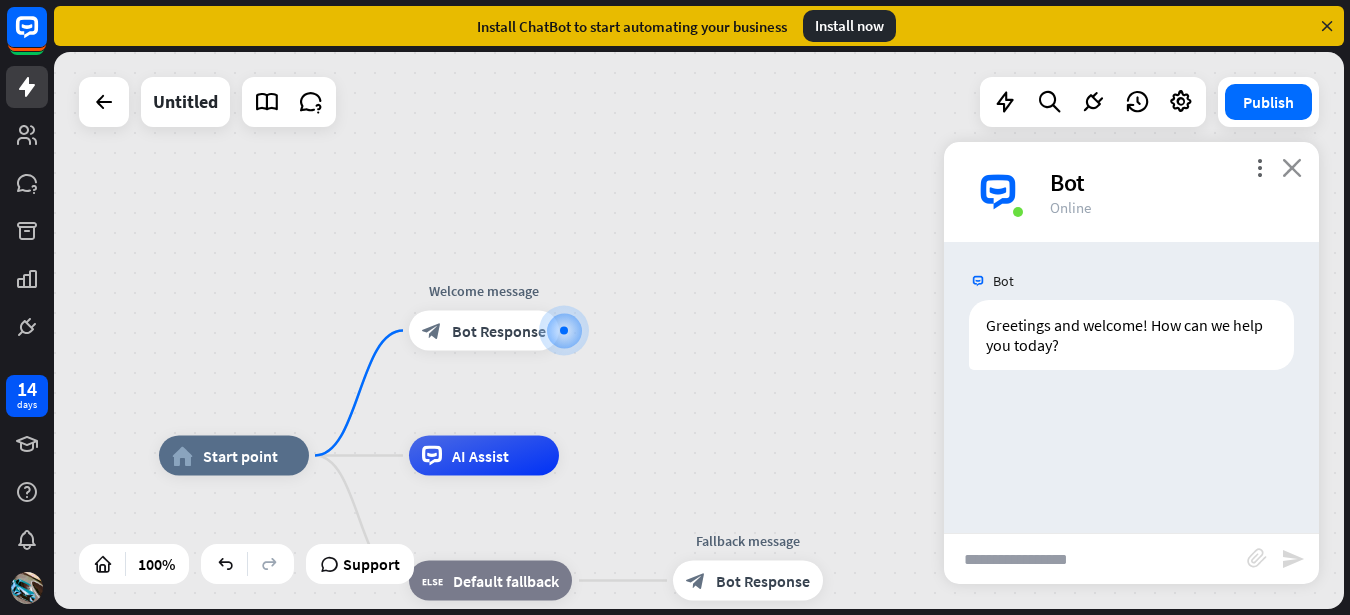 click on "close" at bounding box center [1292, 167] 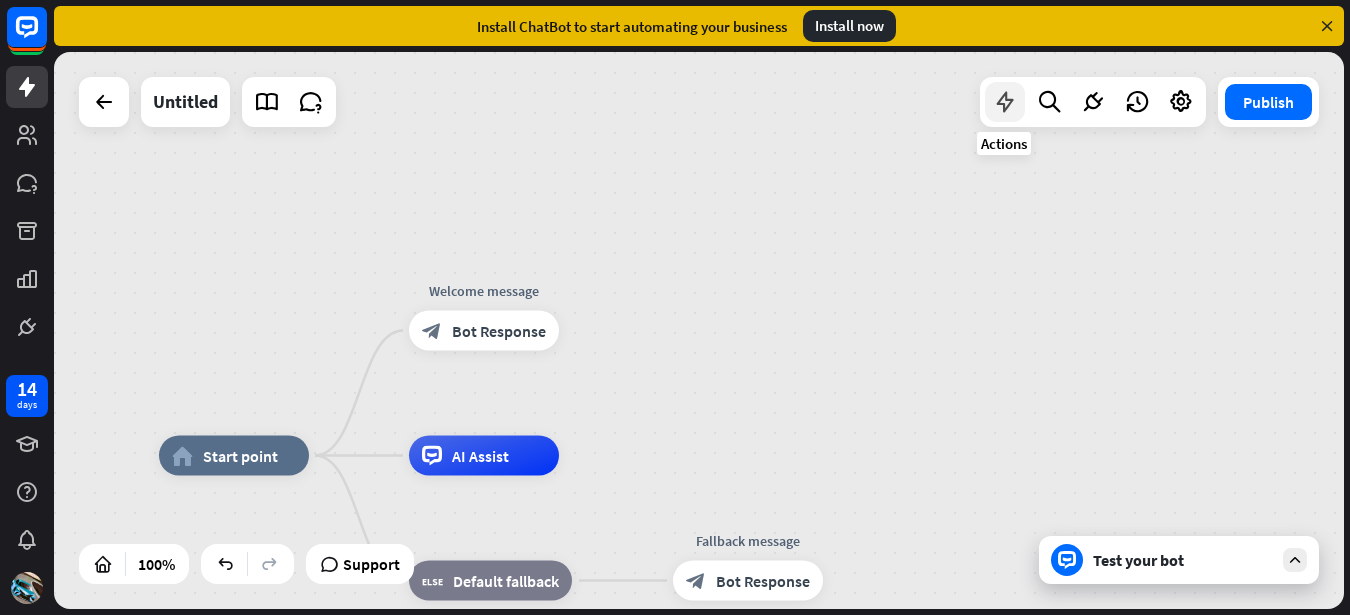 click at bounding box center [1005, 102] 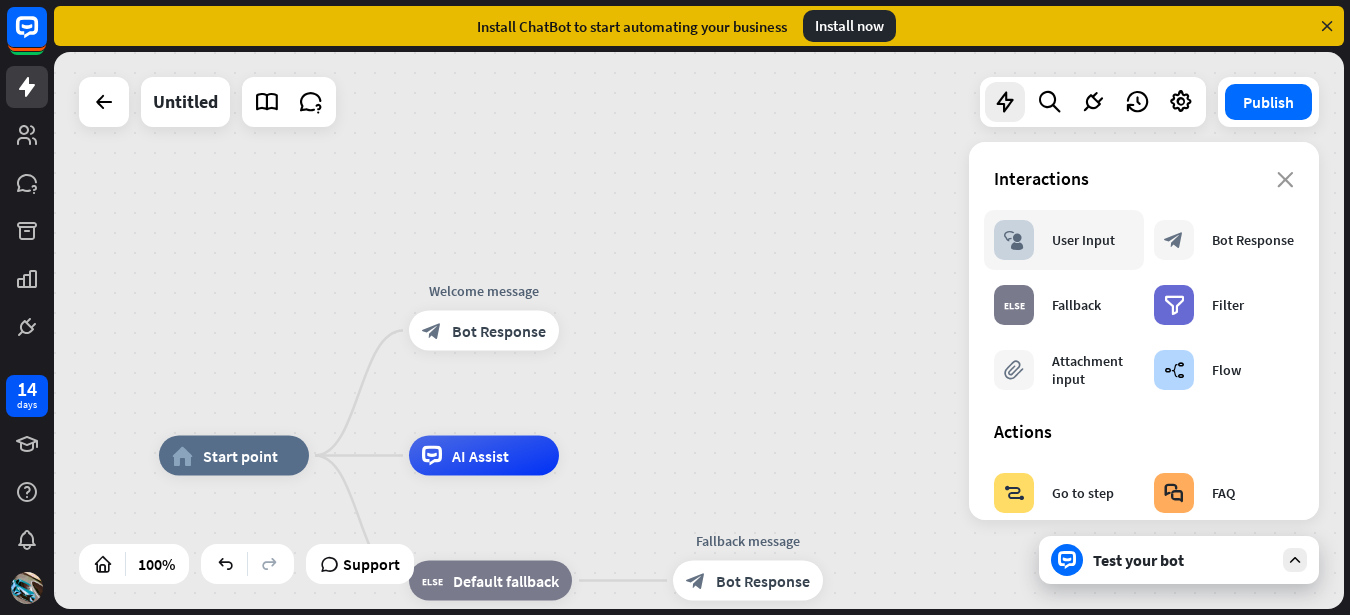 click on "block_user_input   User Input" at bounding box center (1054, 240) 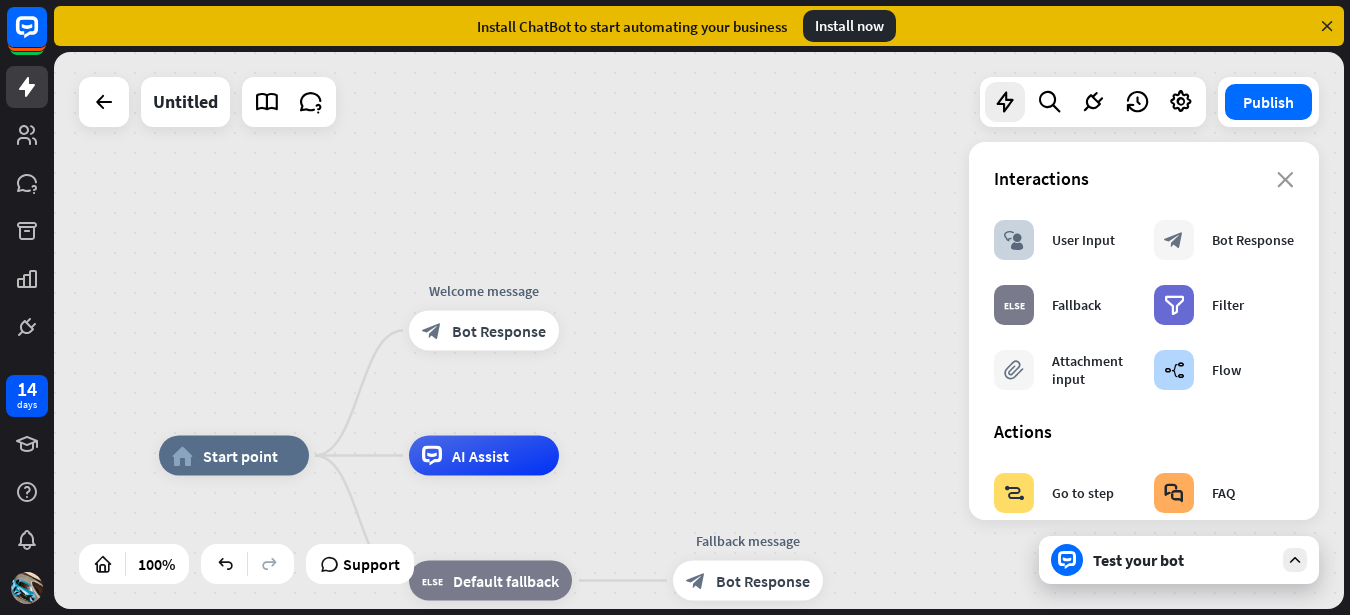 drag, startPoint x: 1068, startPoint y: 246, endPoint x: 772, endPoint y: 330, distance: 307.68814 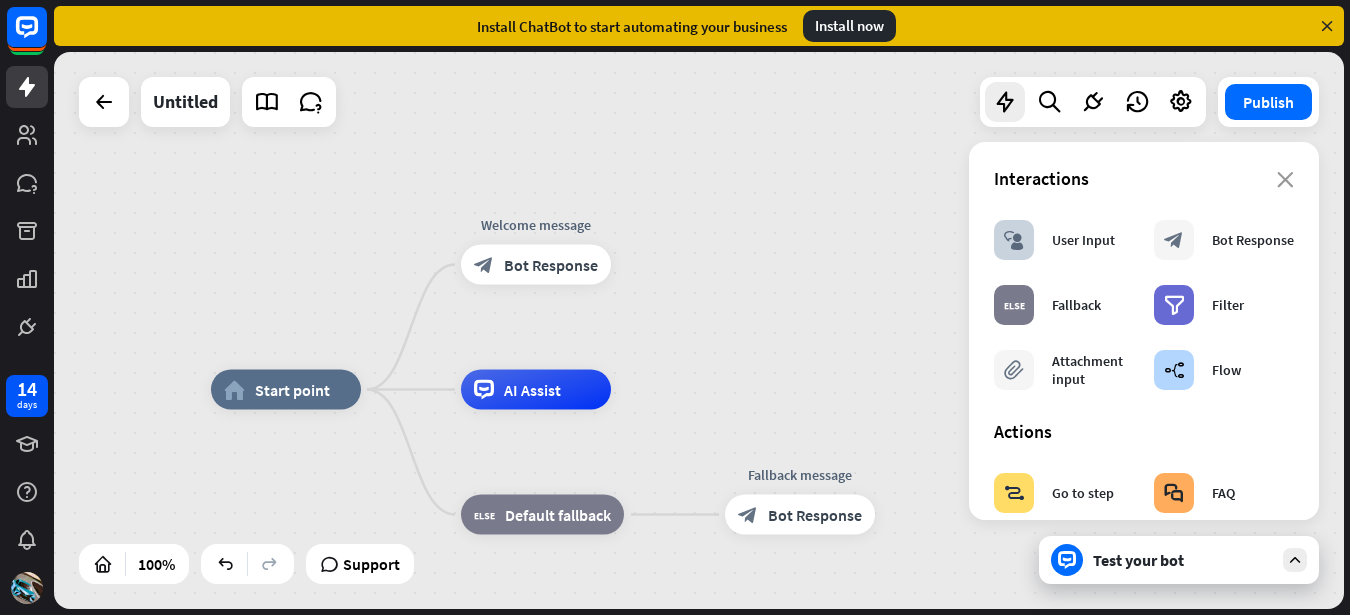 drag, startPoint x: 638, startPoint y: 480, endPoint x: 878, endPoint y: 326, distance: 285.1596 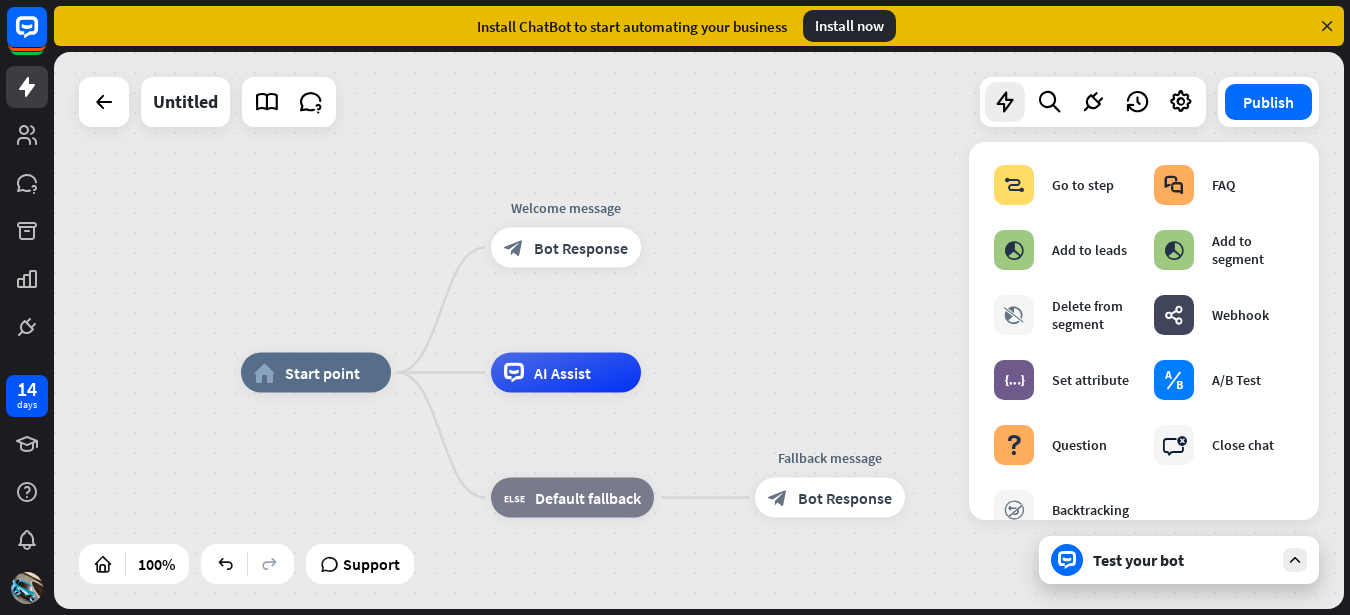 scroll, scrollTop: 133, scrollLeft: 0, axis: vertical 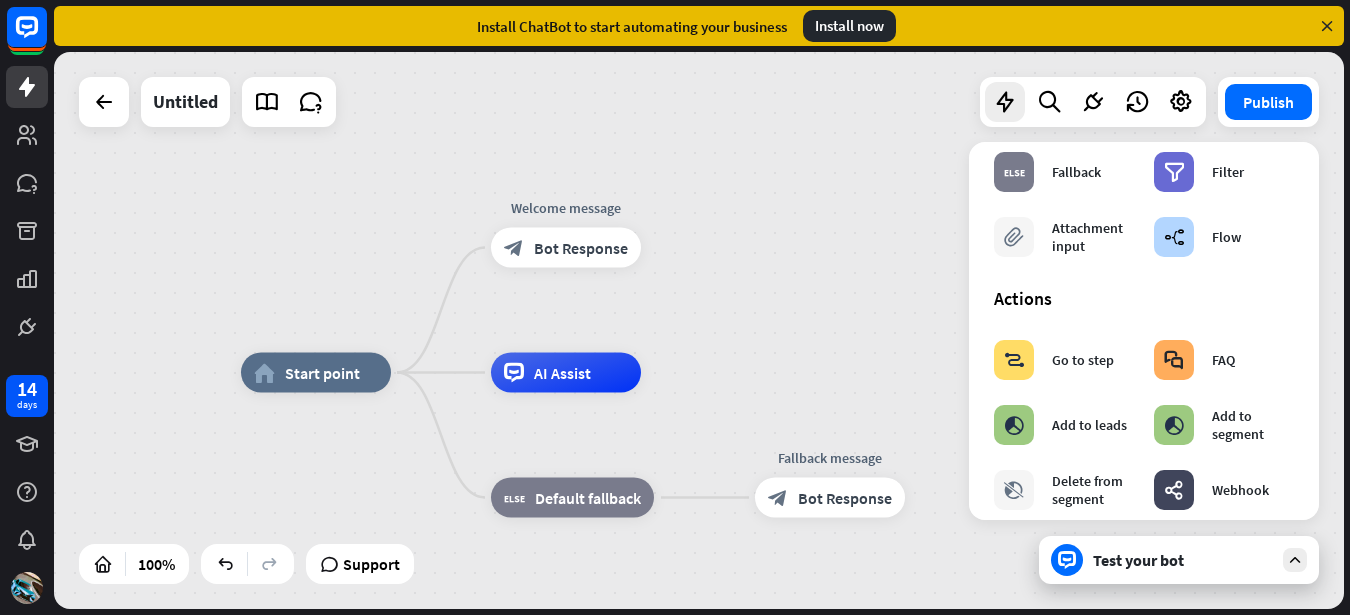 click on "home_2   Start point                 Welcome message   block_bot_response   Bot Response                     AI Assist                   block_fallback   Default fallback                 Fallback message   block_bot_response   Bot Response" at bounding box center [699, 330] 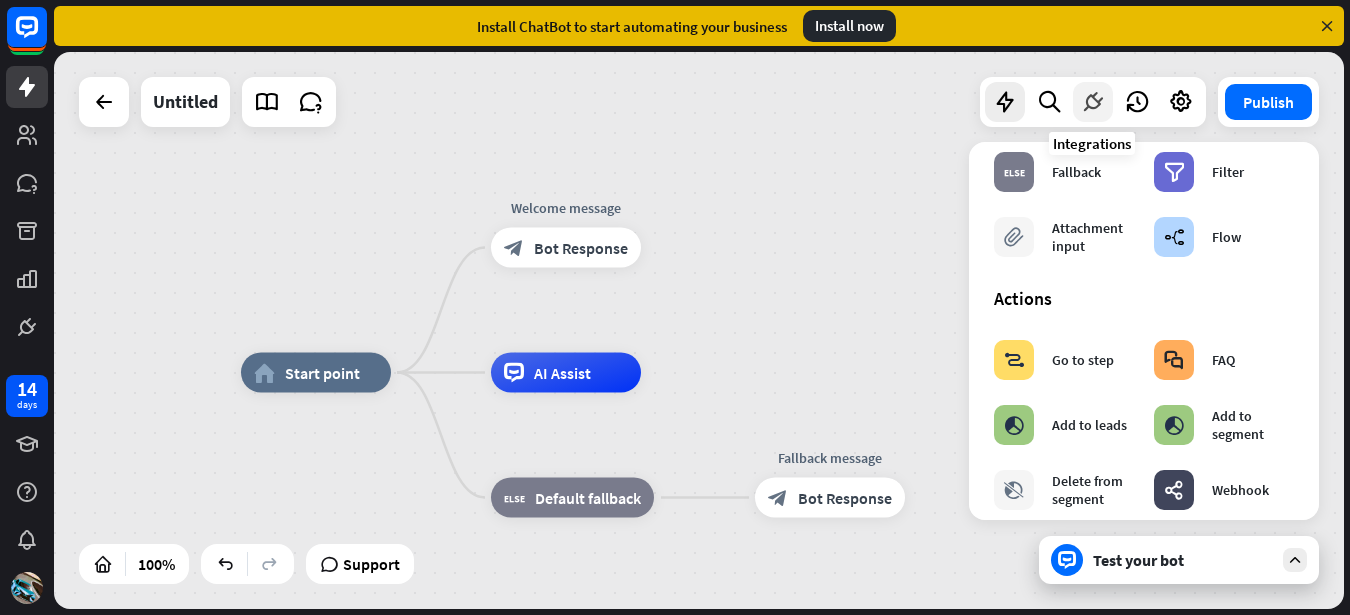 click at bounding box center (1093, 102) 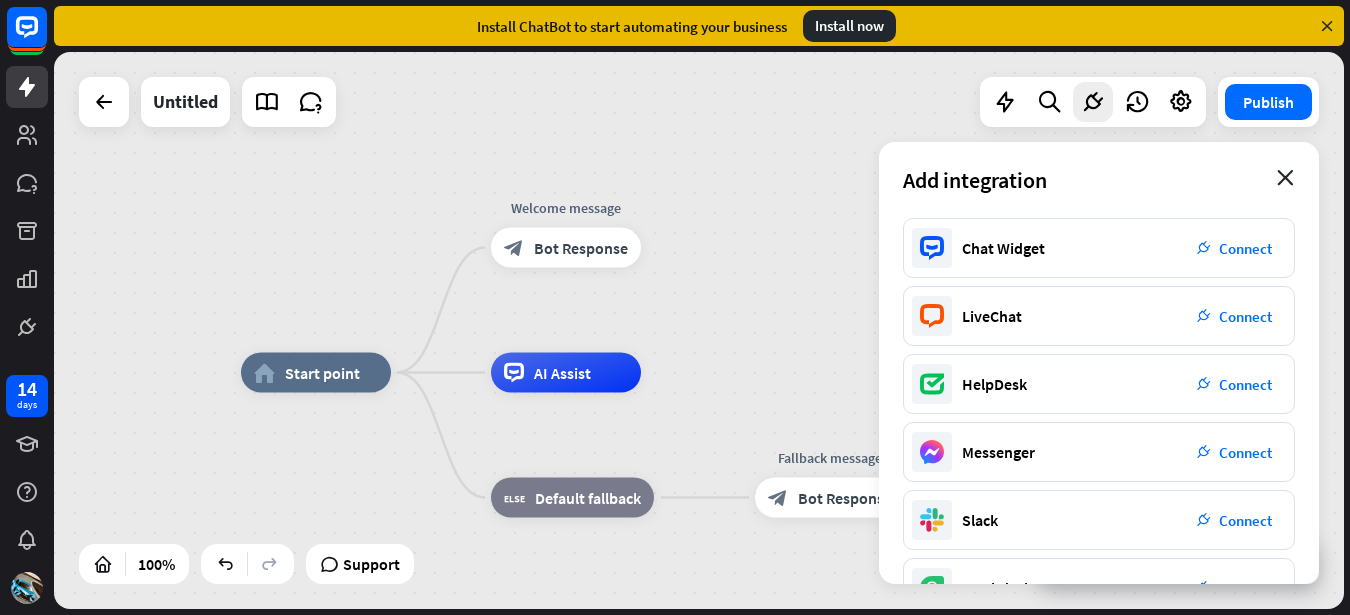 click on "close" at bounding box center (1285, 178) 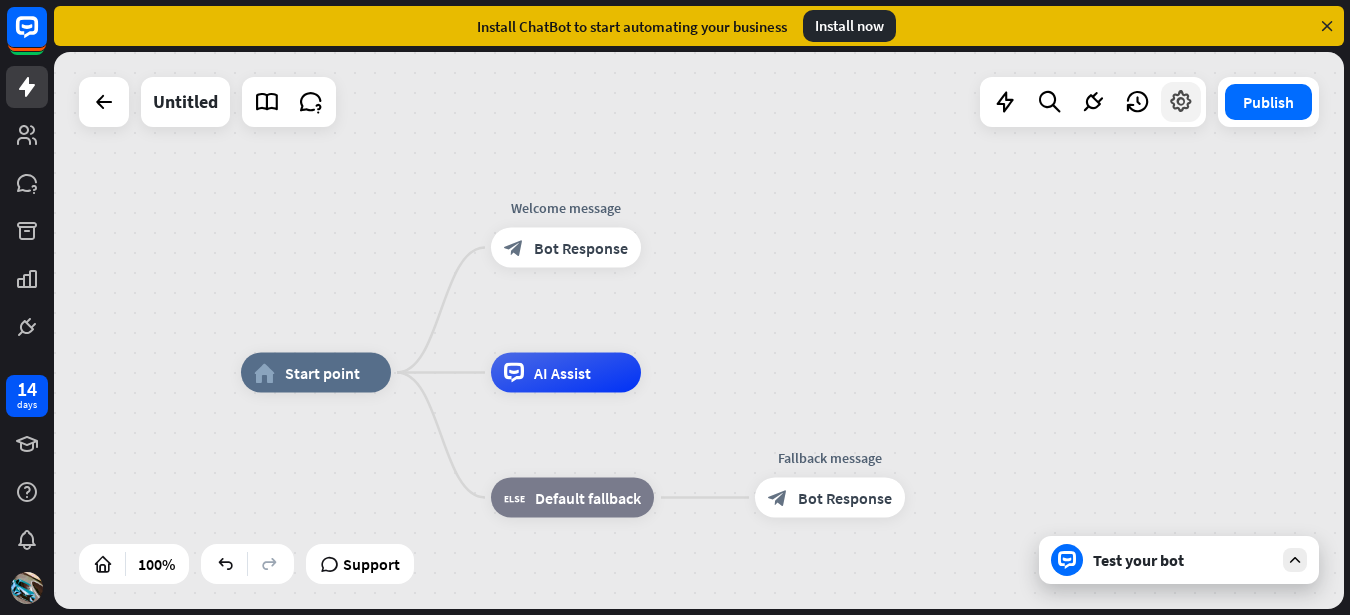 click at bounding box center (1181, 102) 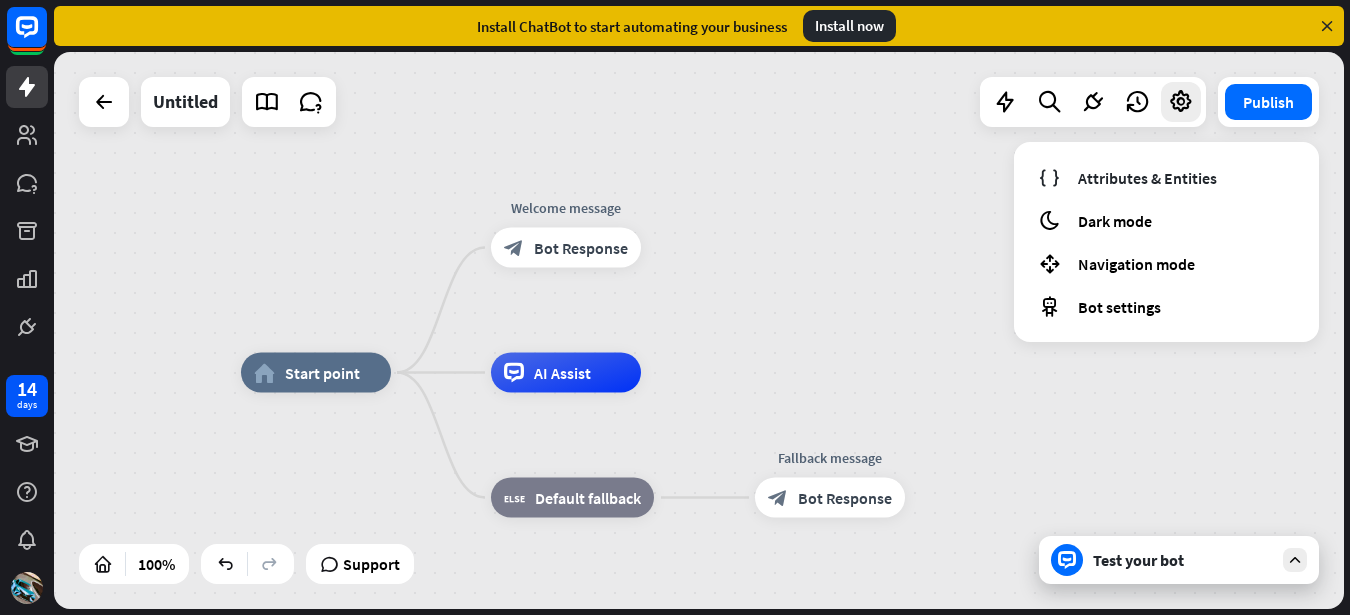 click on "home_2   Start point                 Welcome message   block_bot_response   Bot Response                     AI Assist                   block_fallback   Default fallback                 Fallback message   block_bot_response   Bot Response" at bounding box center (699, 330) 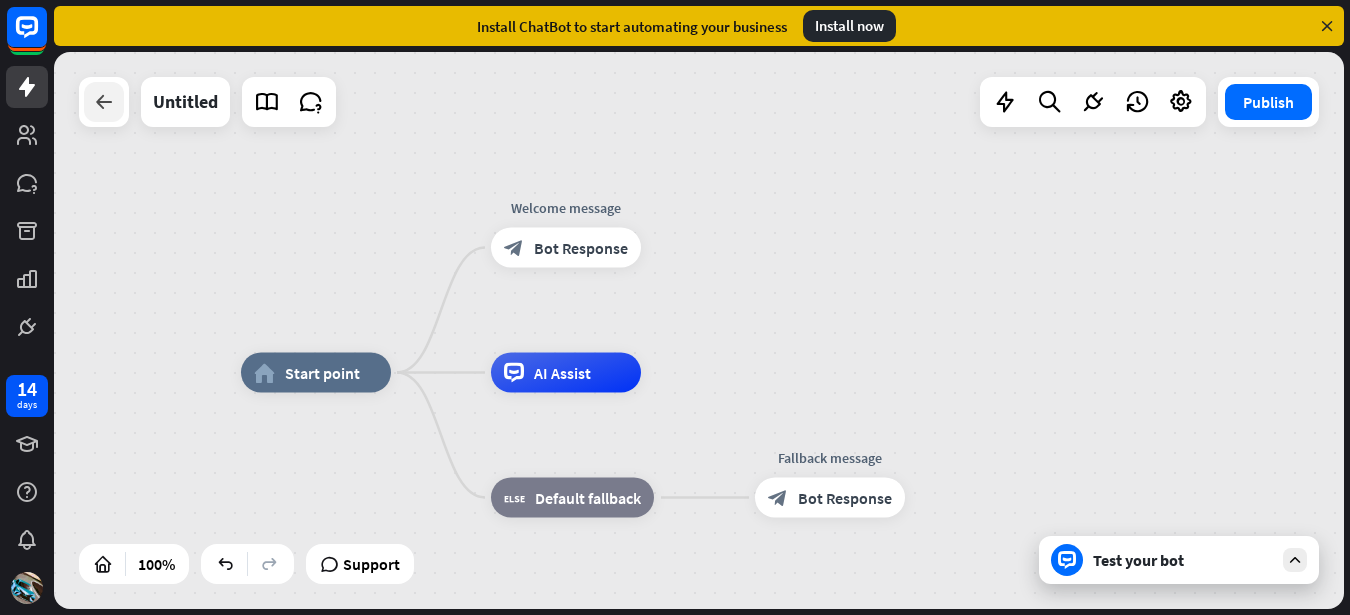 click at bounding box center [104, 102] 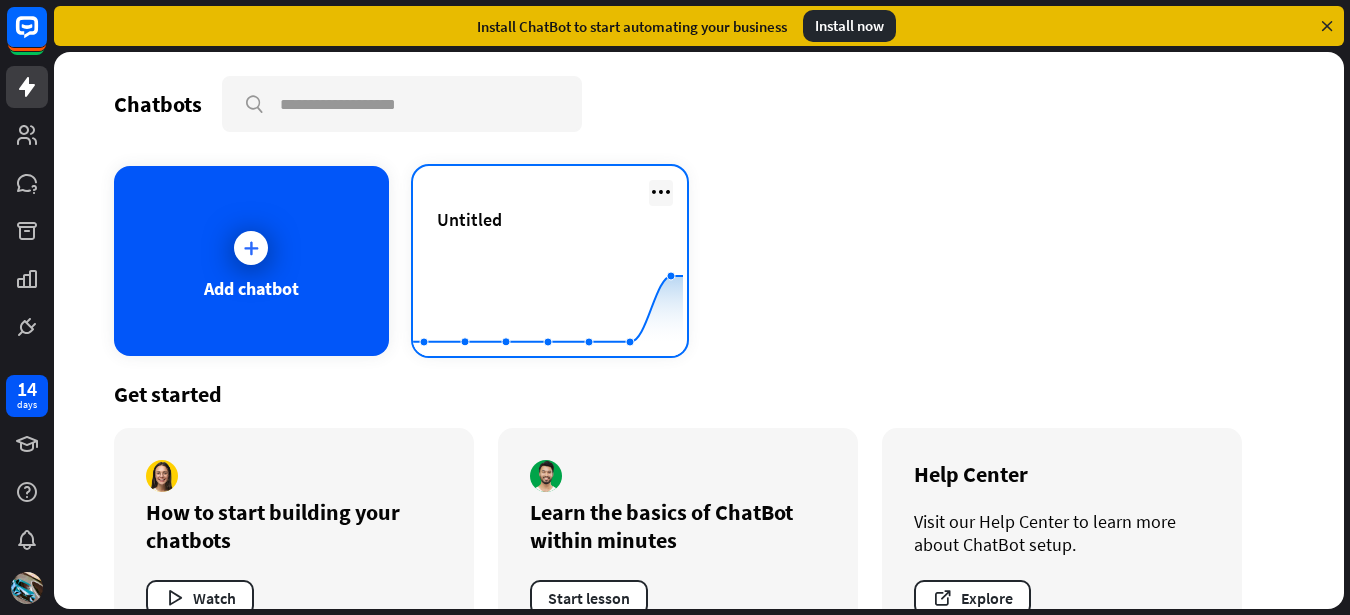 click at bounding box center (661, 192) 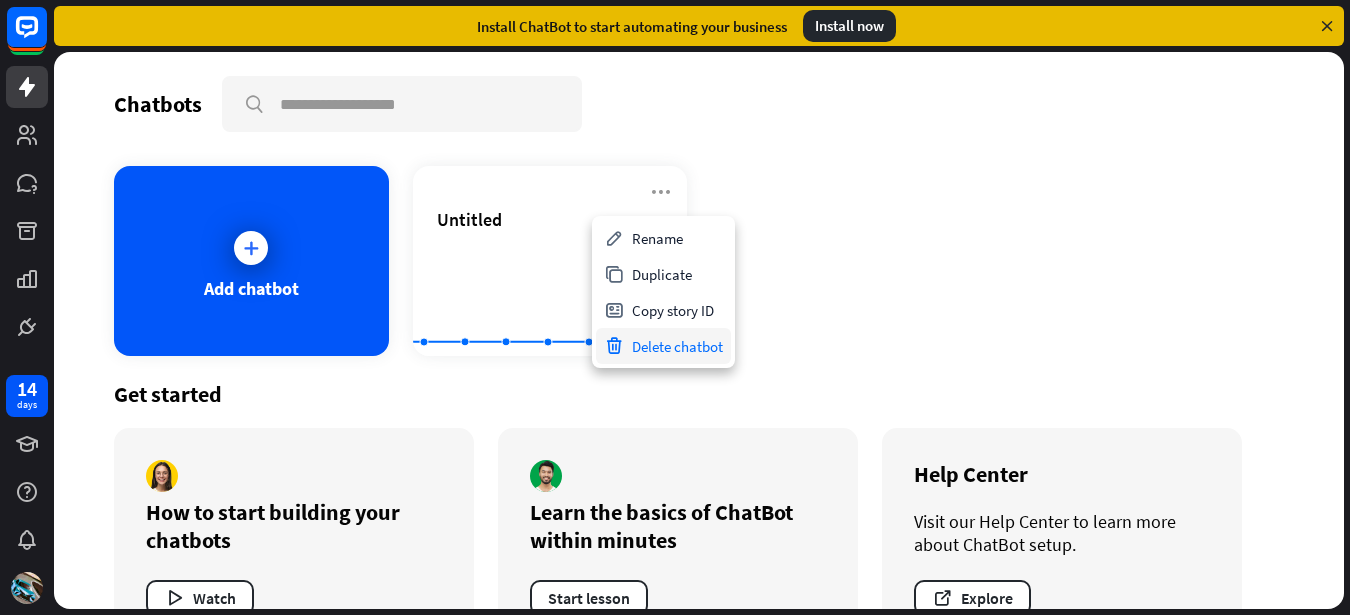 click on "Delete chatbot" at bounding box center [663, 346] 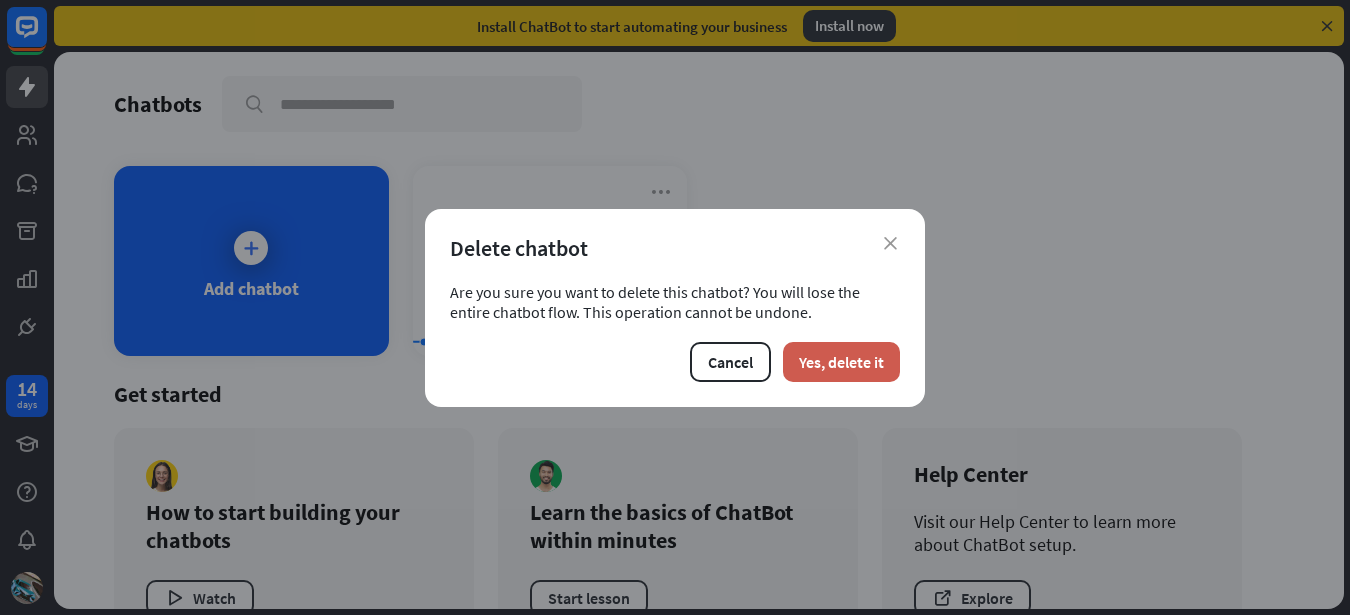 click on "Yes, delete it" at bounding box center [841, 362] 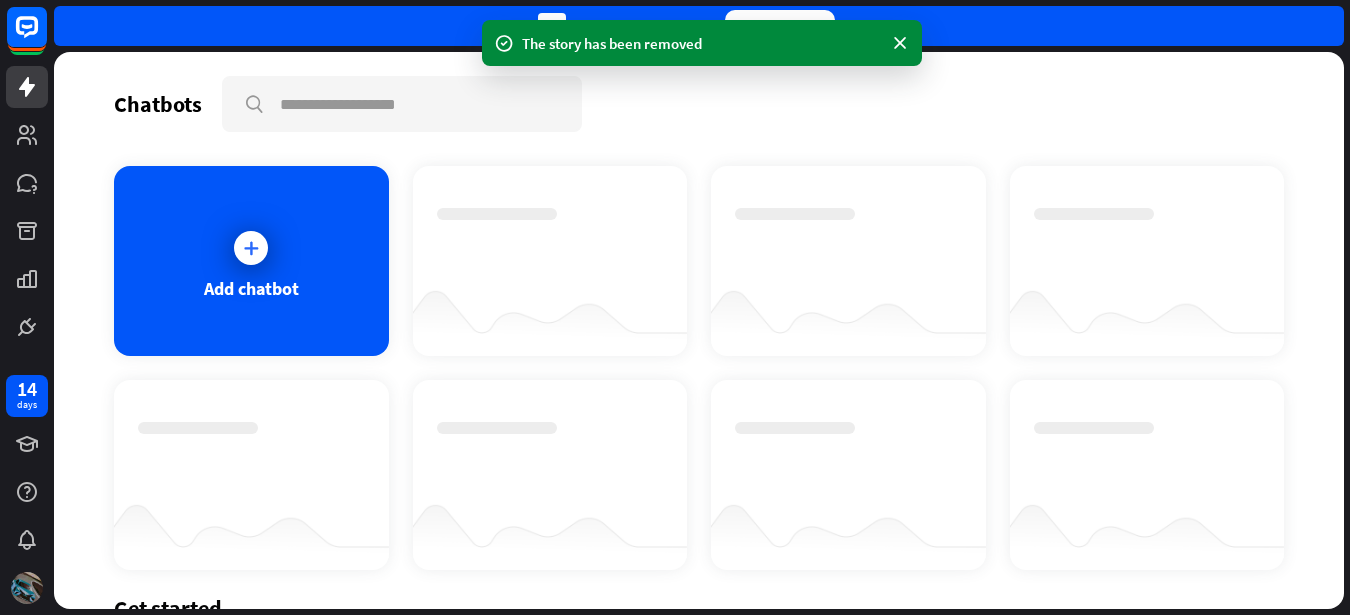 click at bounding box center (27, 588) 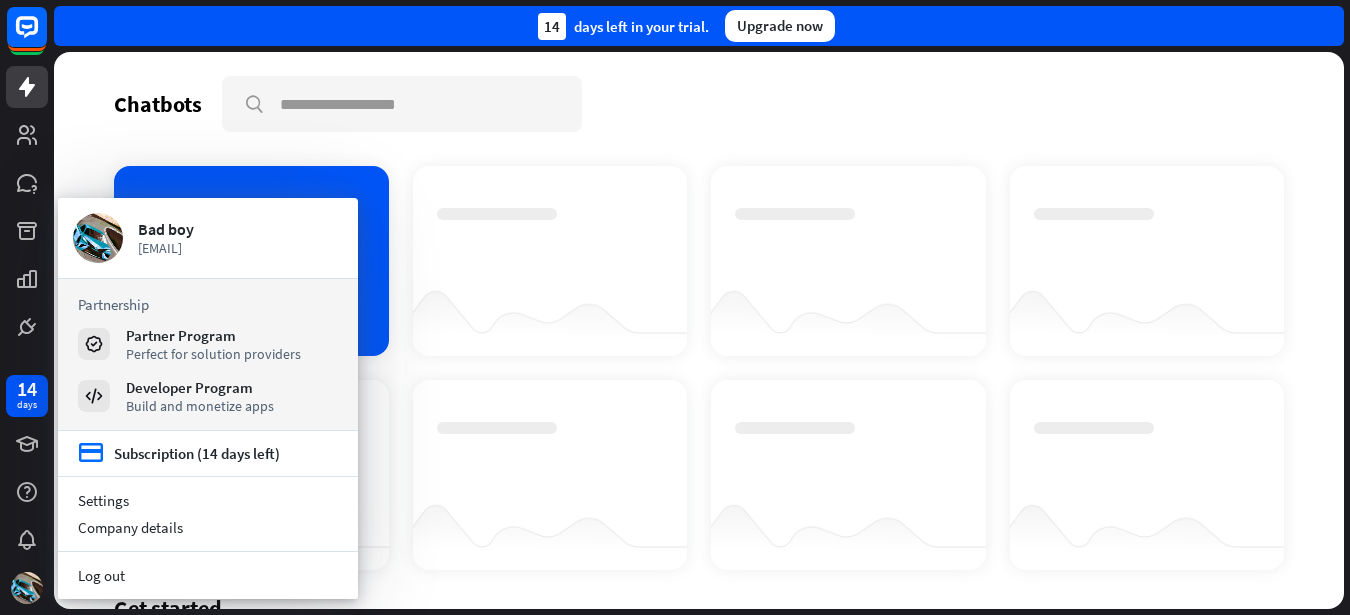 click on "Partnership
Partner Program
Perfect for solution providers
Developer Program
Build and monetize apps" at bounding box center (208, 355) 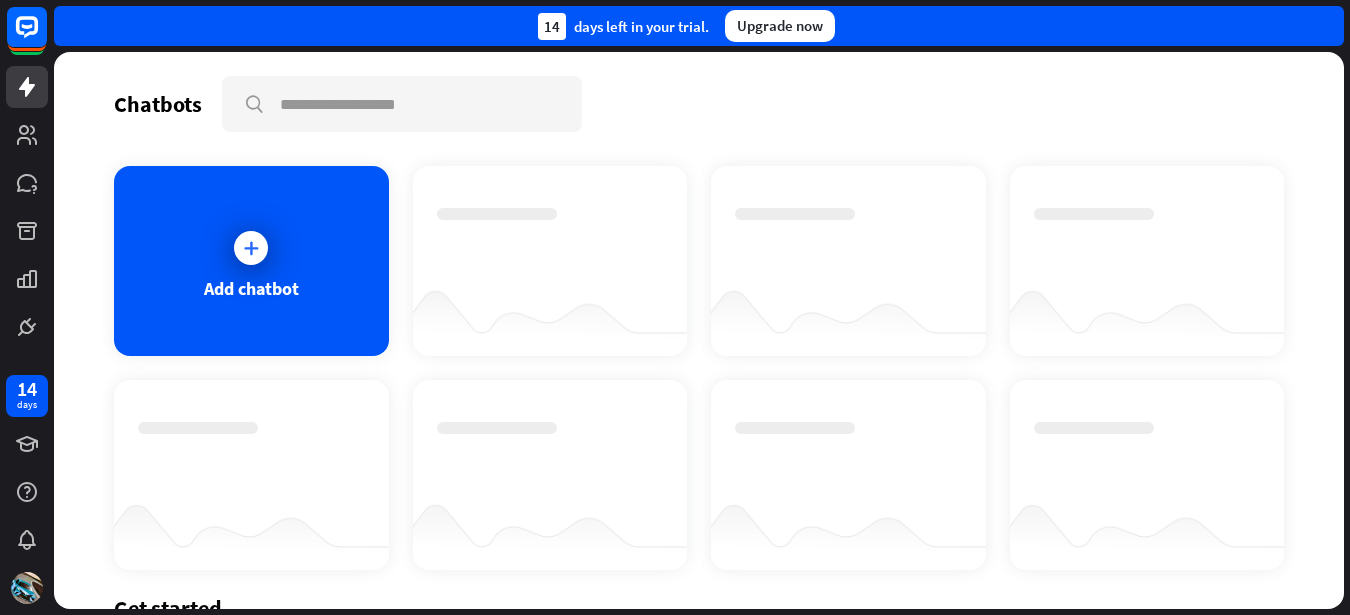 drag, startPoint x: 9, startPoint y: 574, endPoint x: 22, endPoint y: 564, distance: 16.40122 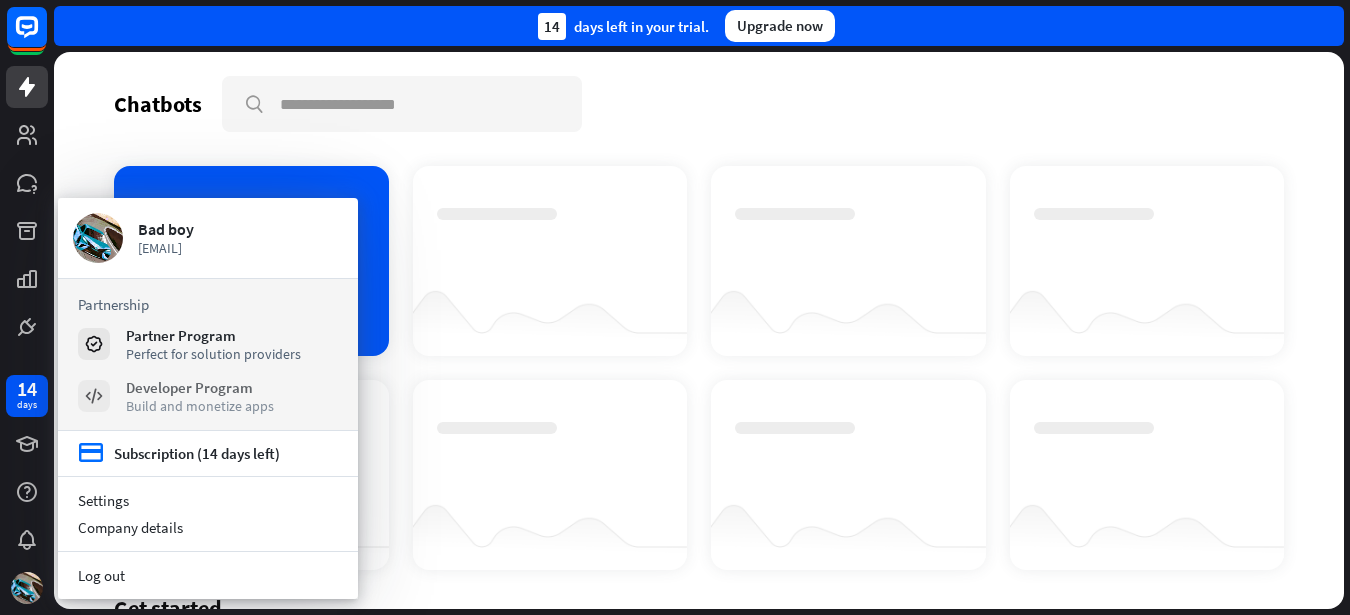 click on "Developer Program" at bounding box center [200, 387] 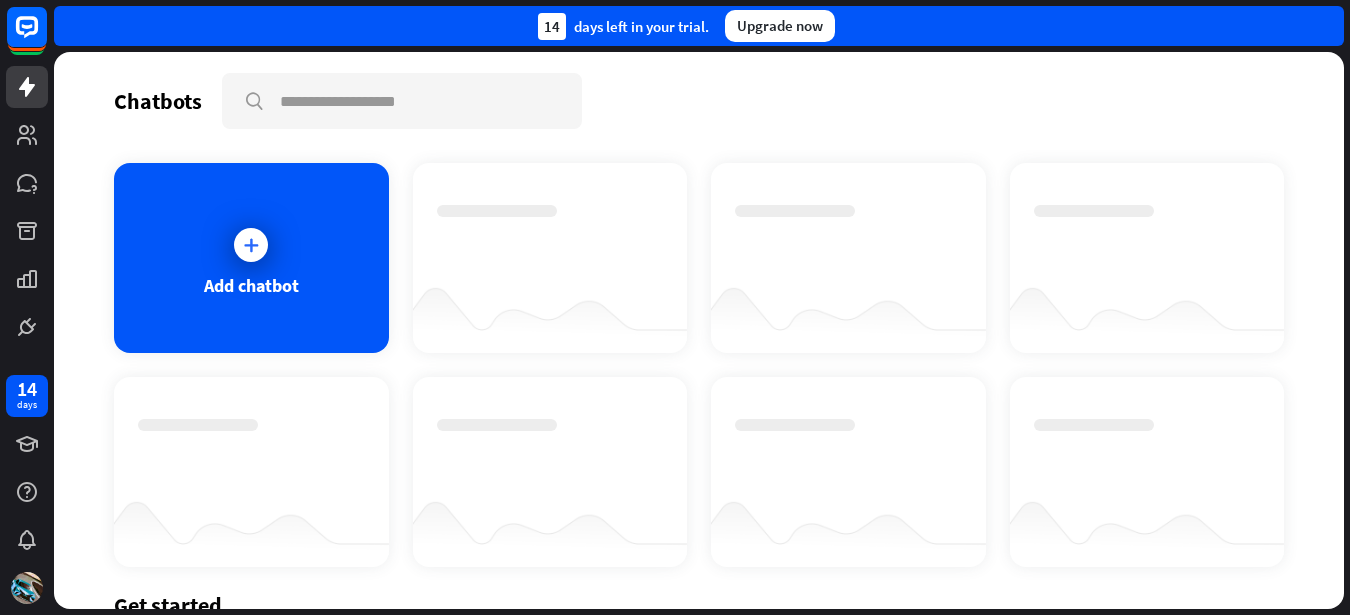scroll, scrollTop: 0, scrollLeft: 0, axis: both 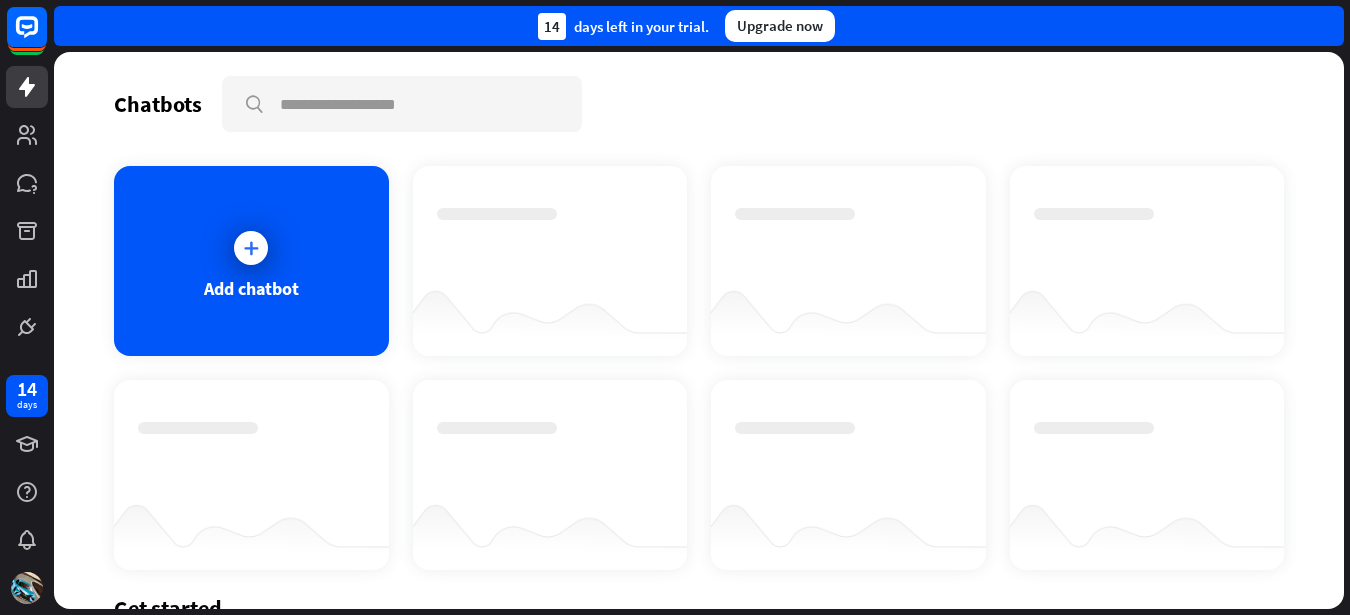 click on "Upgrade now" at bounding box center (780, 26) 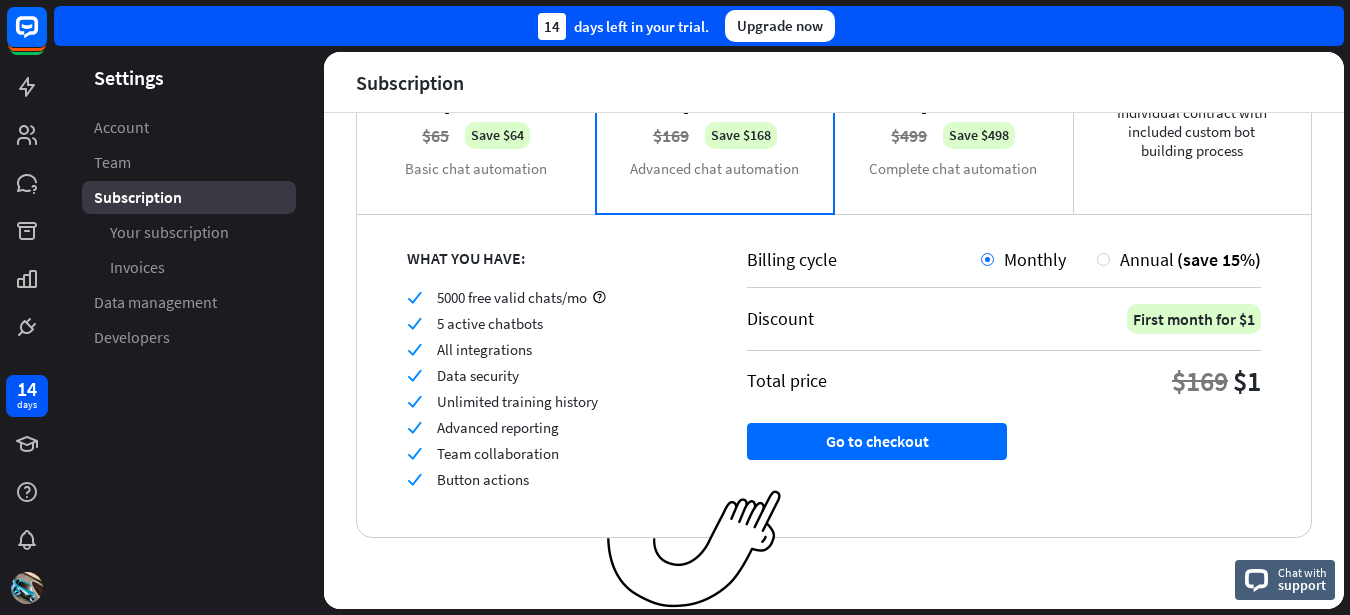 scroll, scrollTop: 0, scrollLeft: 0, axis: both 